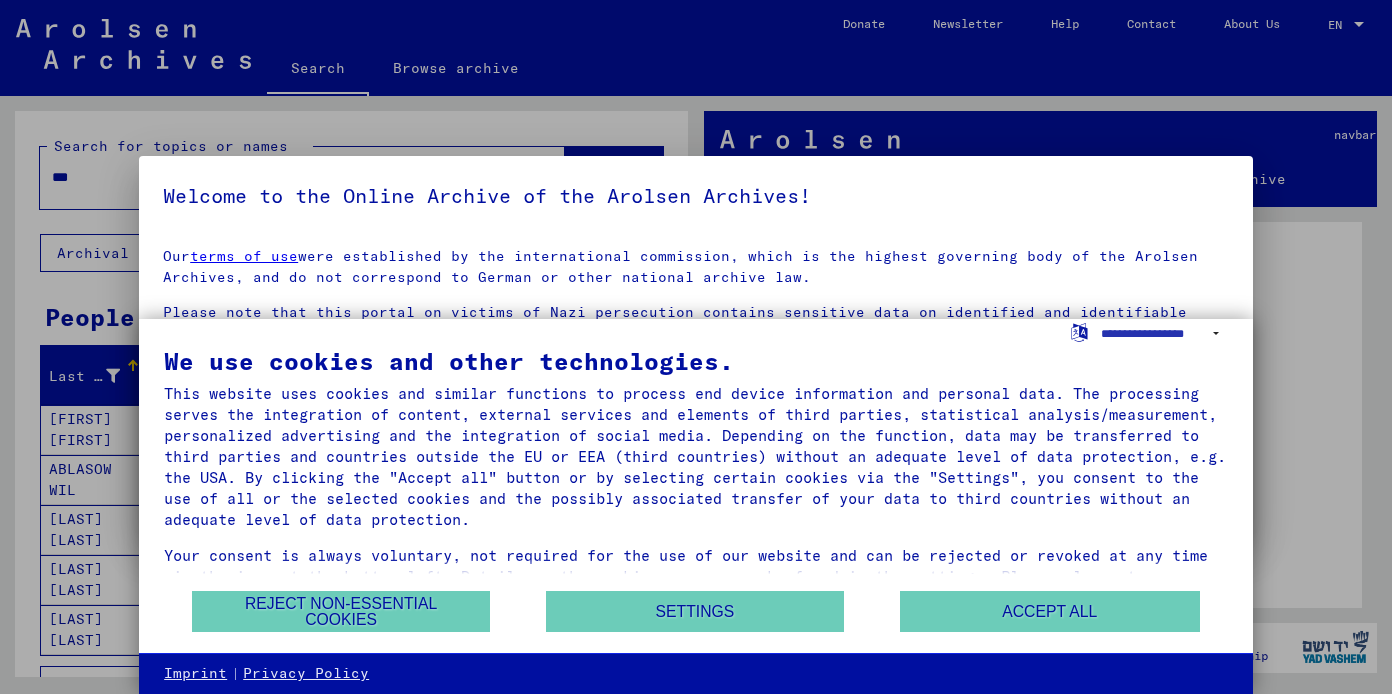 scroll, scrollTop: 0, scrollLeft: 0, axis: both 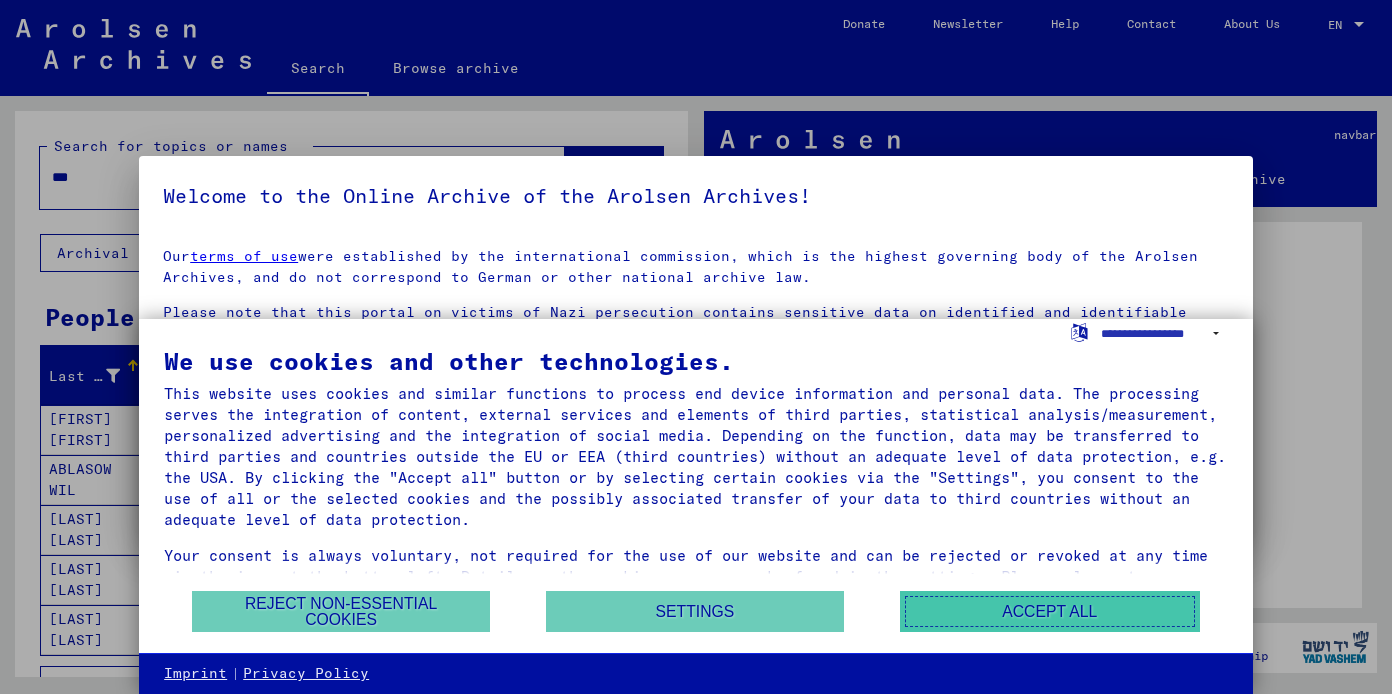 click on "Accept all" at bounding box center (1050, 611) 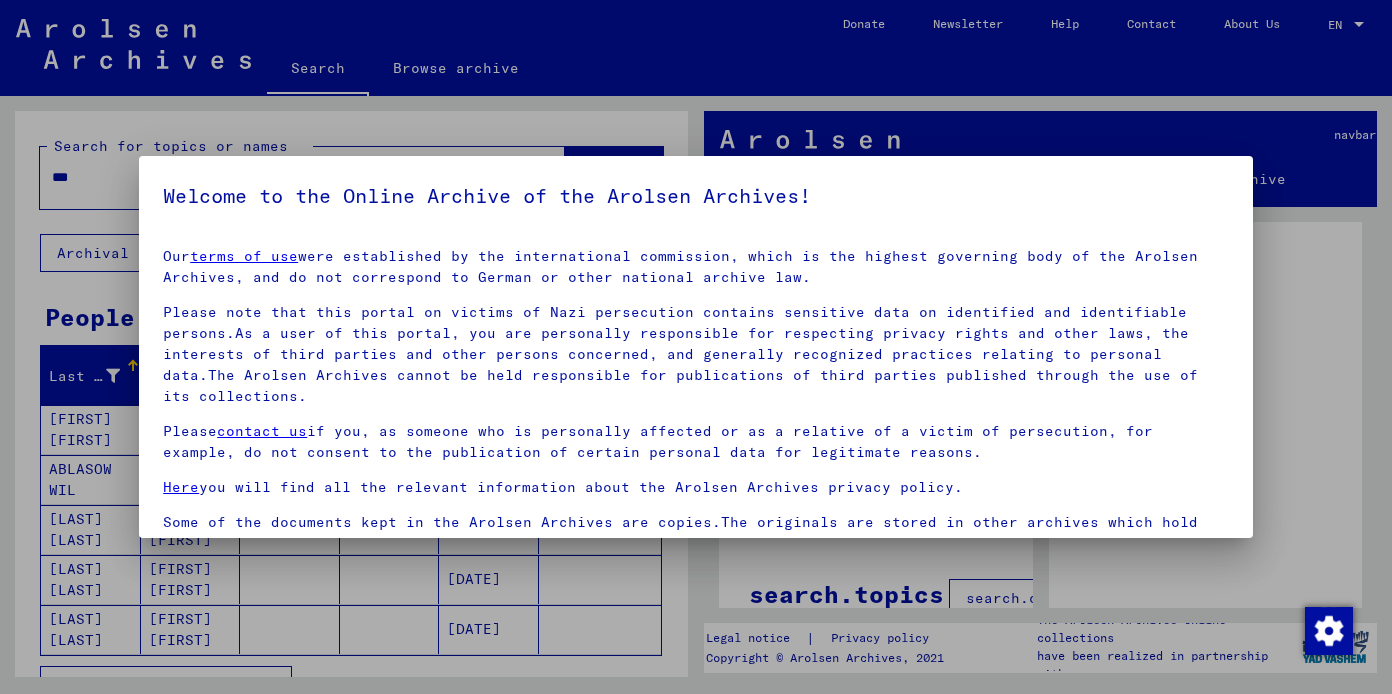 click at bounding box center [696, 347] 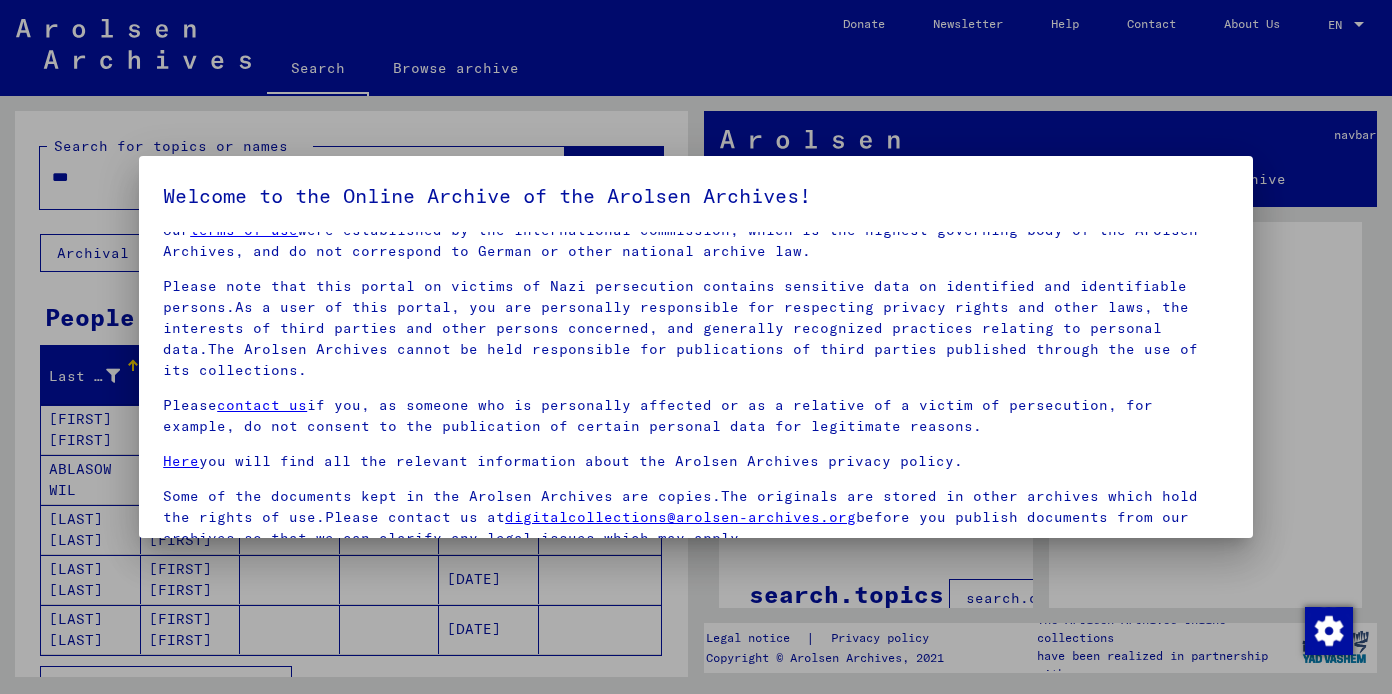 click at bounding box center [696, 347] 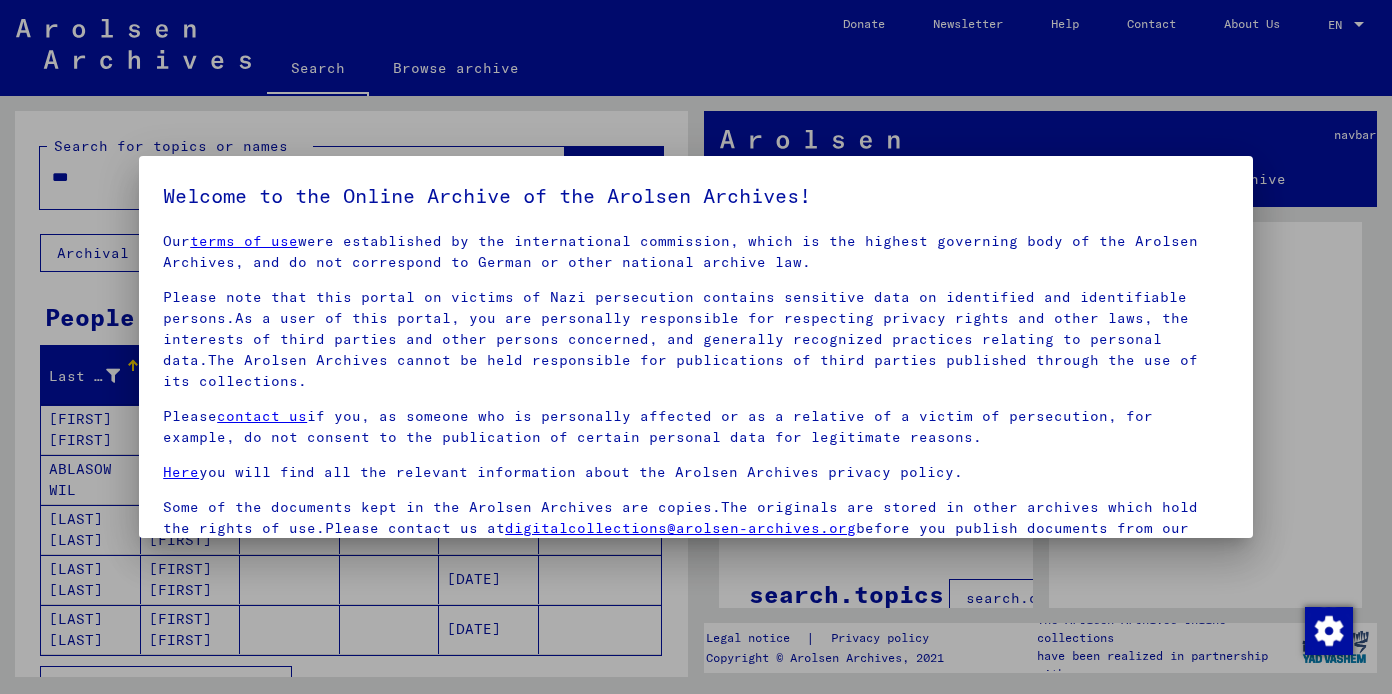 click on "Our  terms of use  were established by the international commission, which is the highest governing body of the Arolsen Archives, and do not correspond to German or other national archive law." at bounding box center [696, 252] 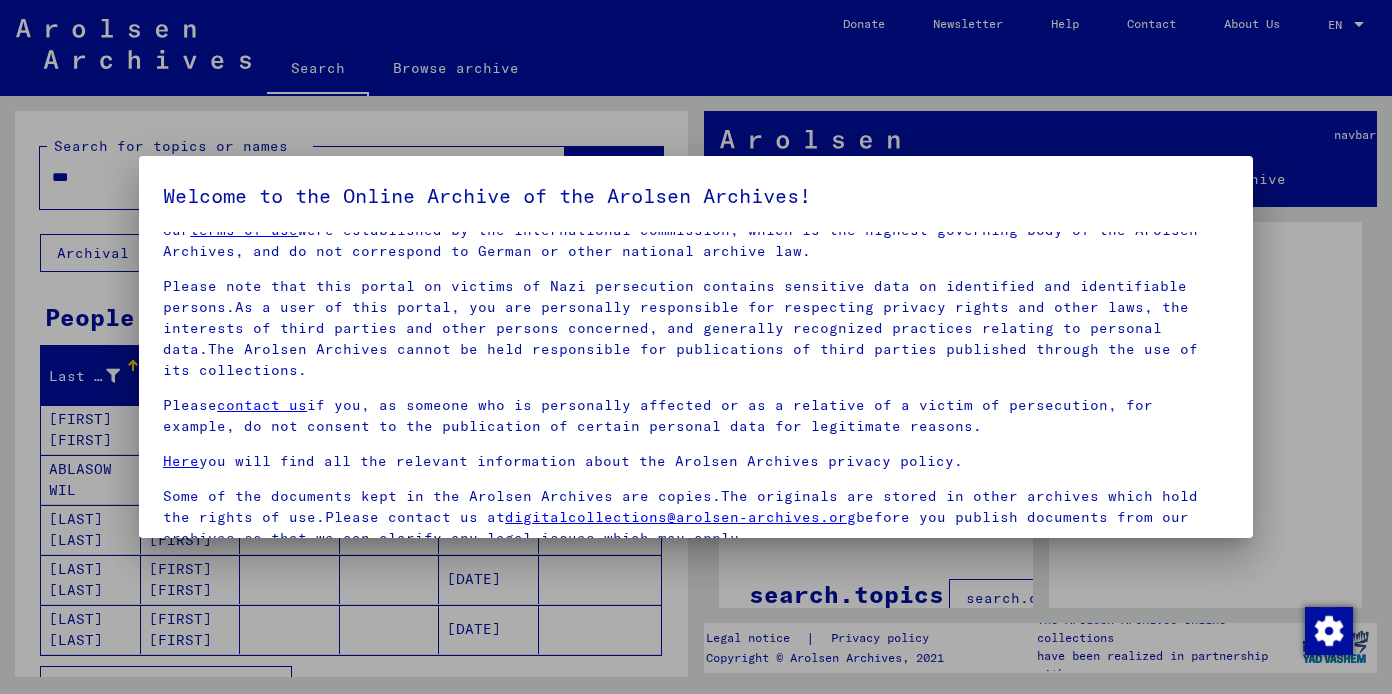 scroll, scrollTop: 169, scrollLeft: 0, axis: vertical 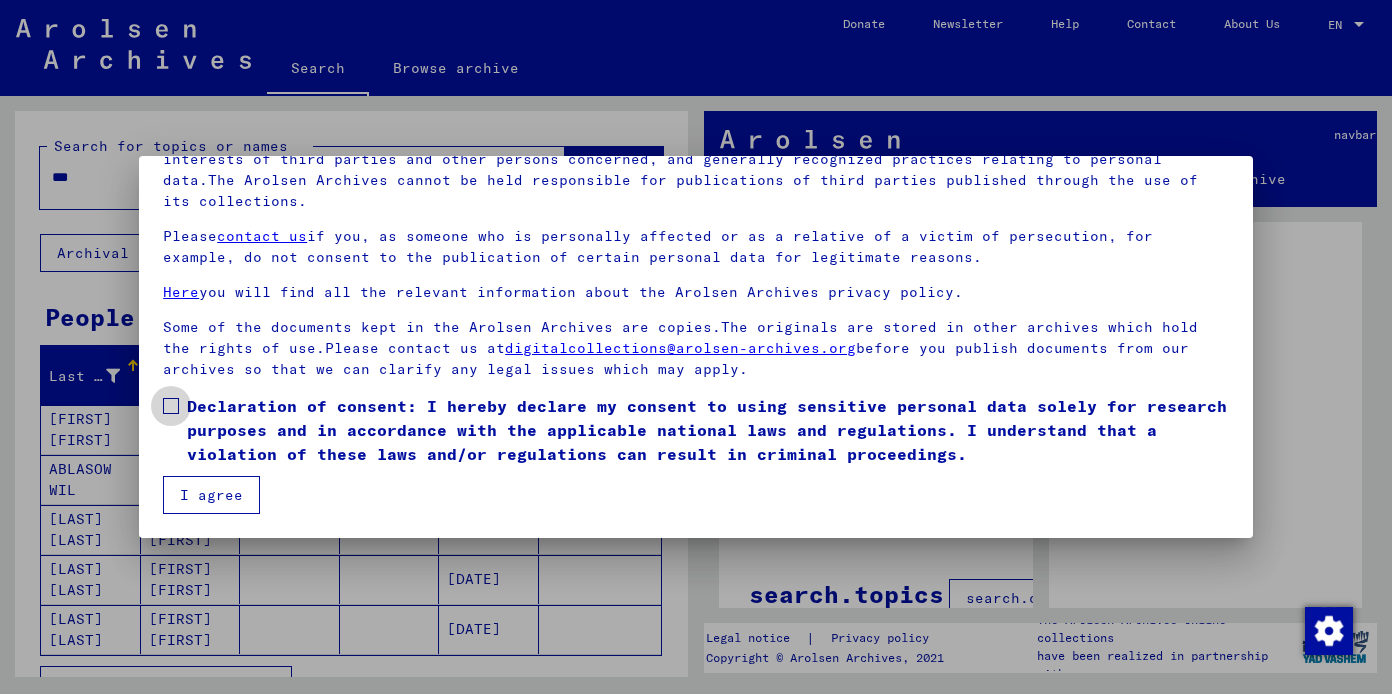 click at bounding box center [171, 406] 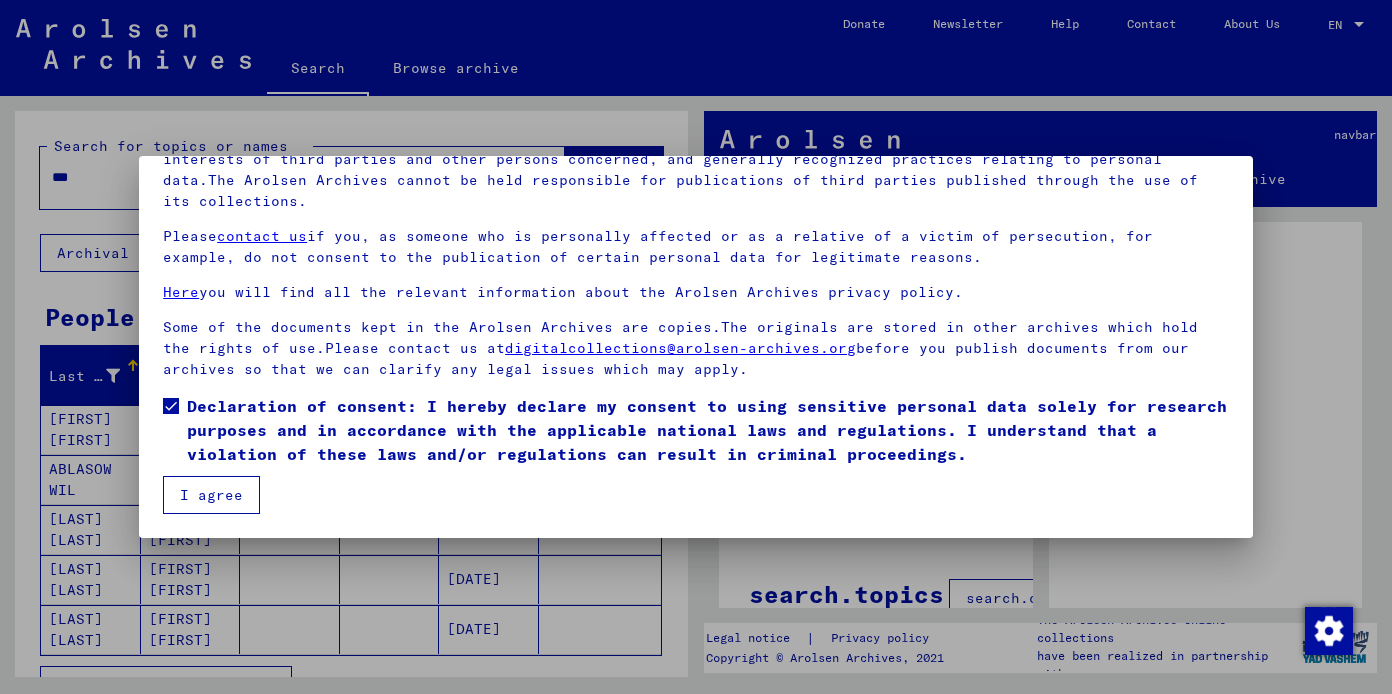 click on "I agree" at bounding box center [211, 495] 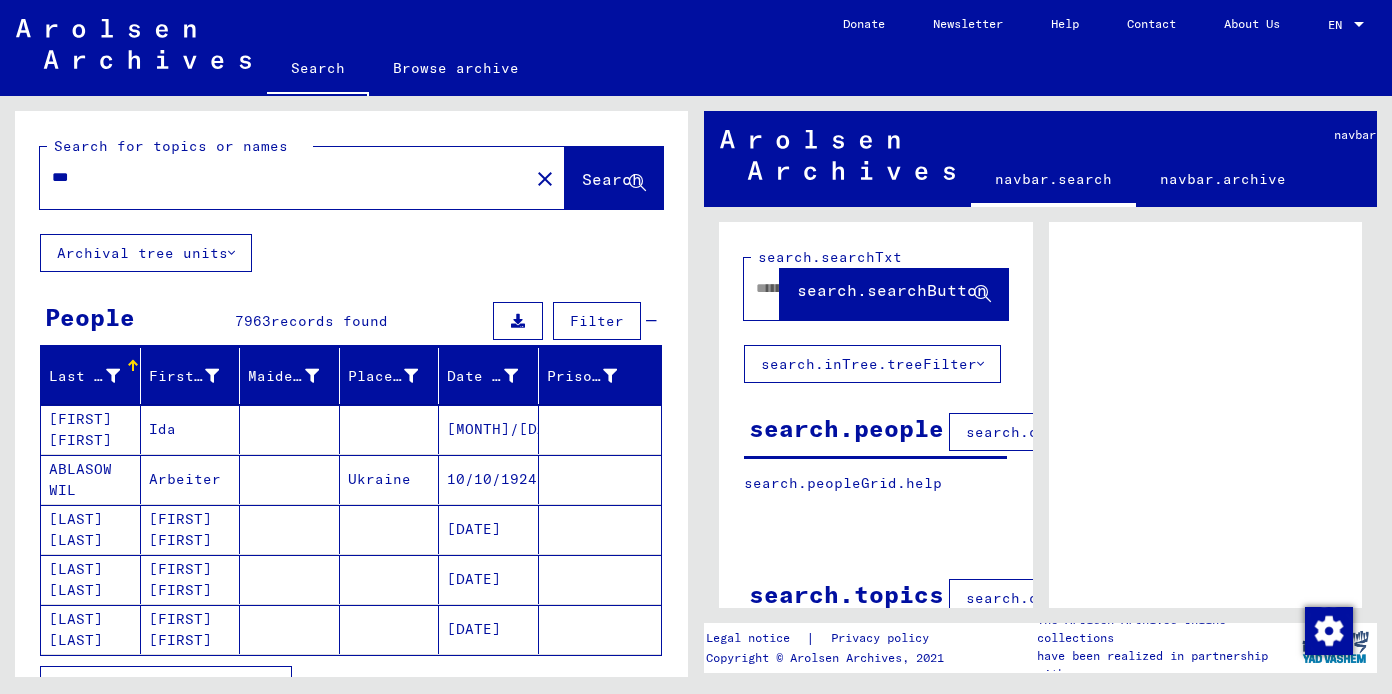 click on "***" at bounding box center (284, 177) 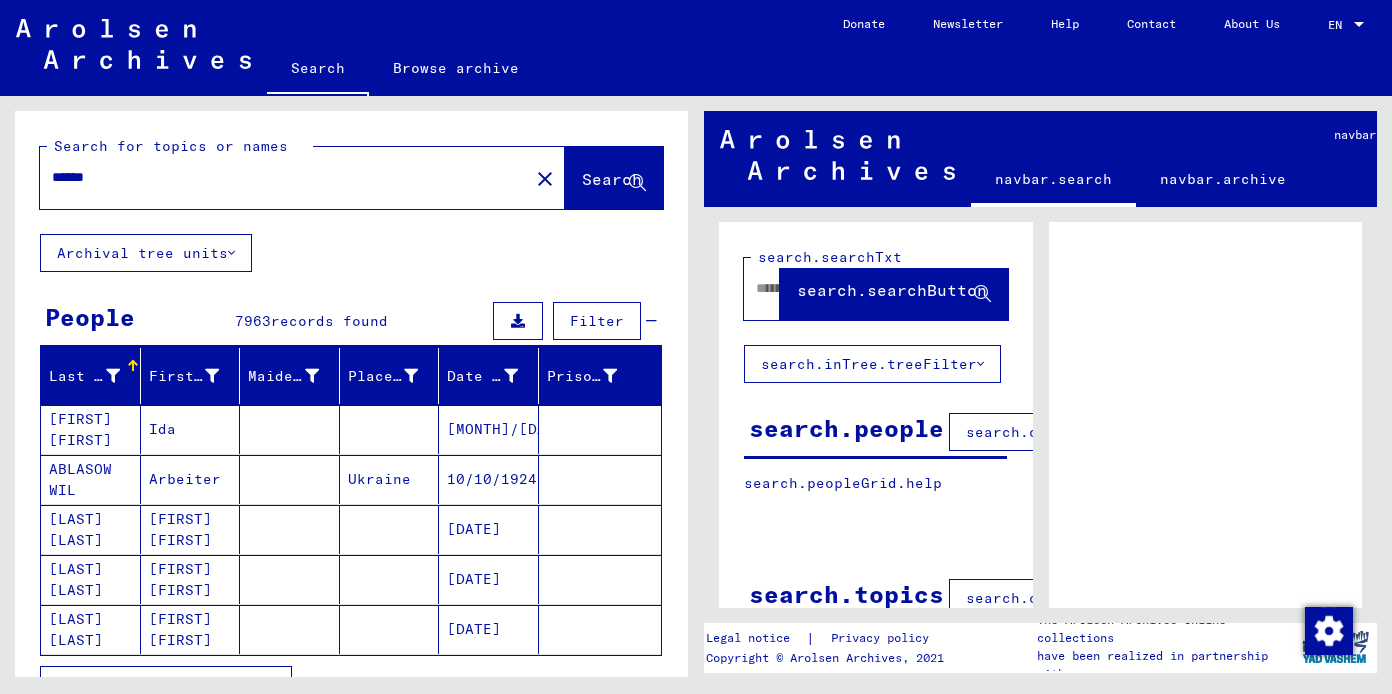 type on "******" 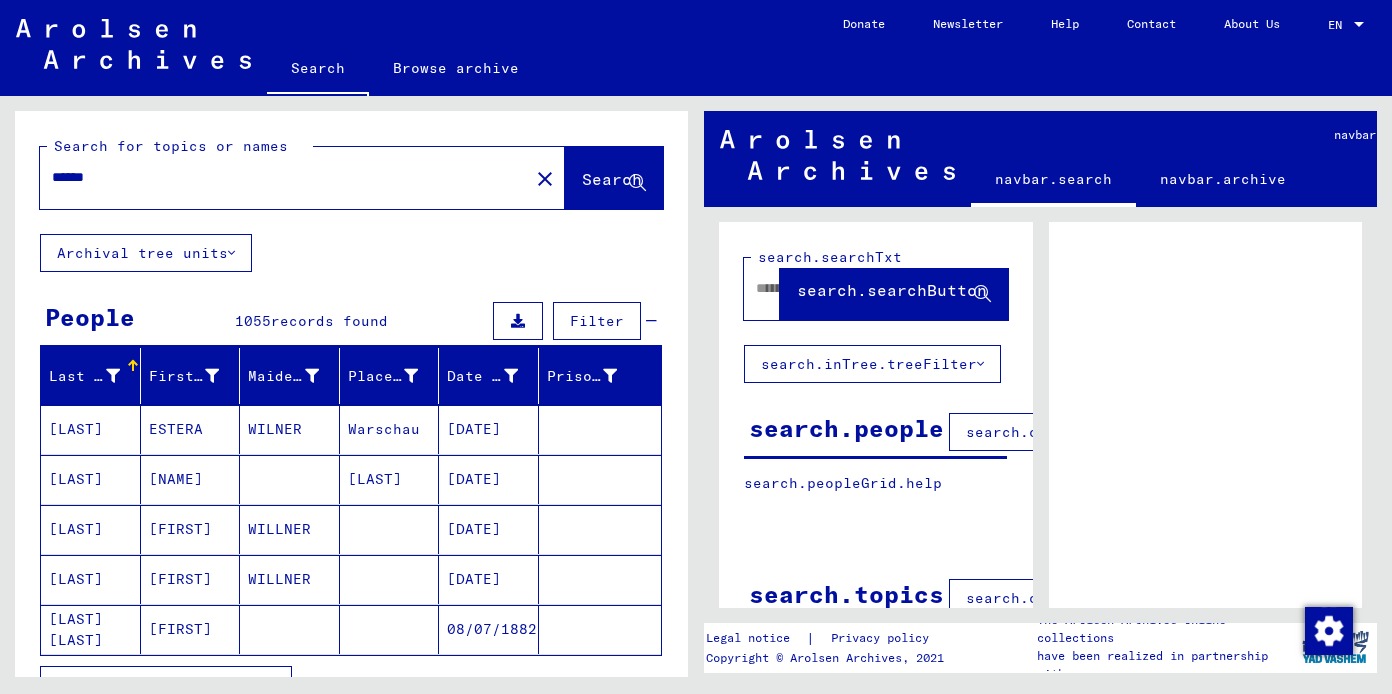 click on "Filter" at bounding box center [597, 321] 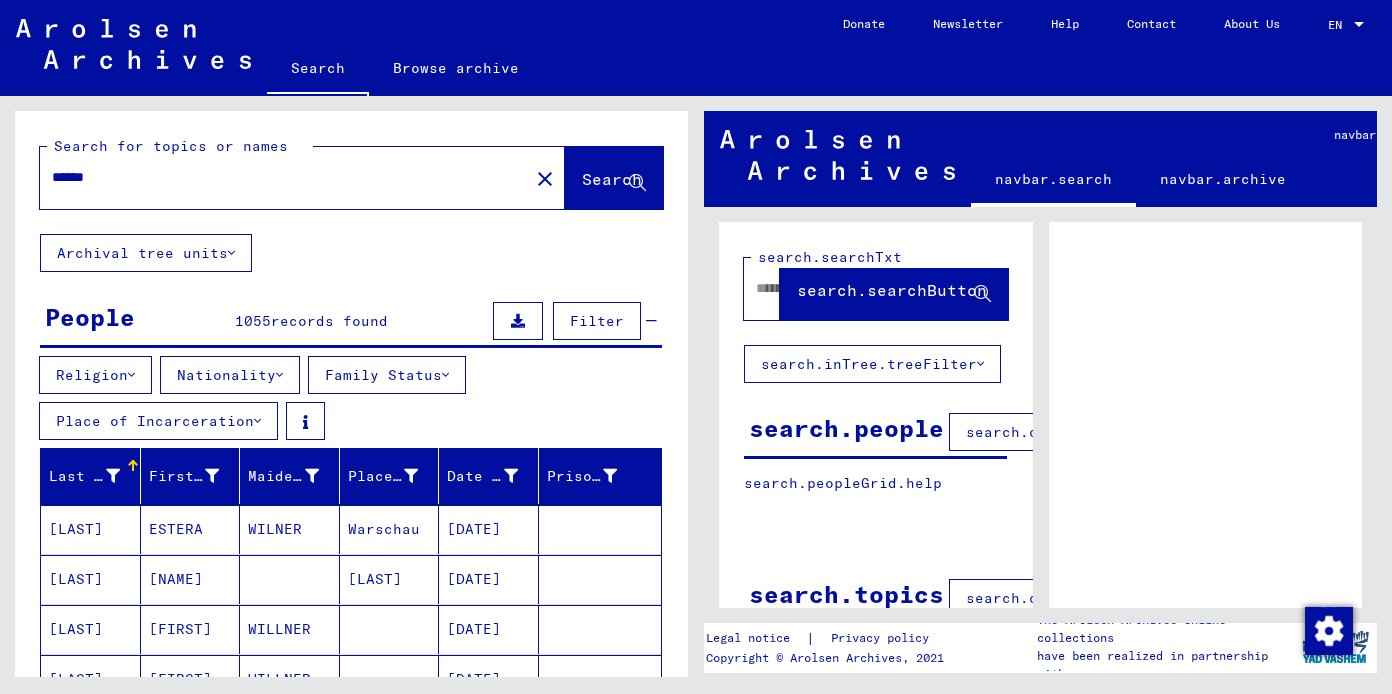 click on "Nationality" at bounding box center (230, 375) 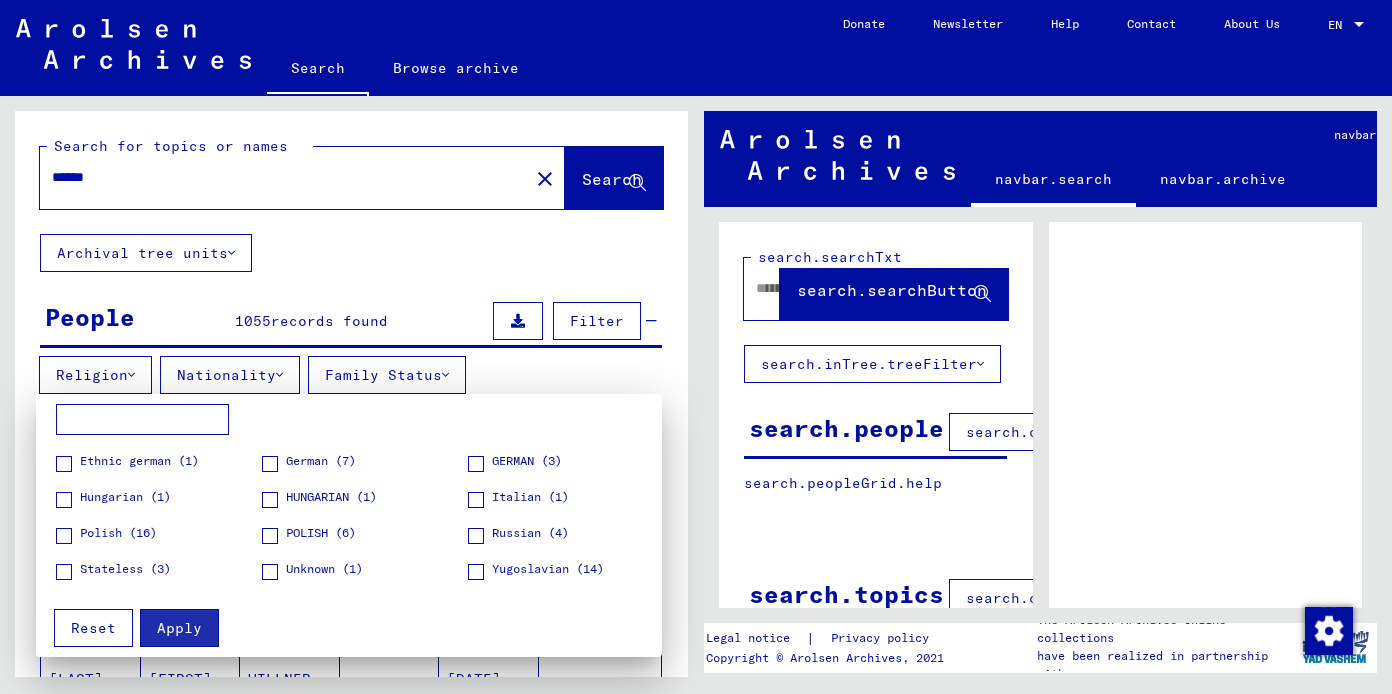 scroll, scrollTop: 63, scrollLeft: 0, axis: vertical 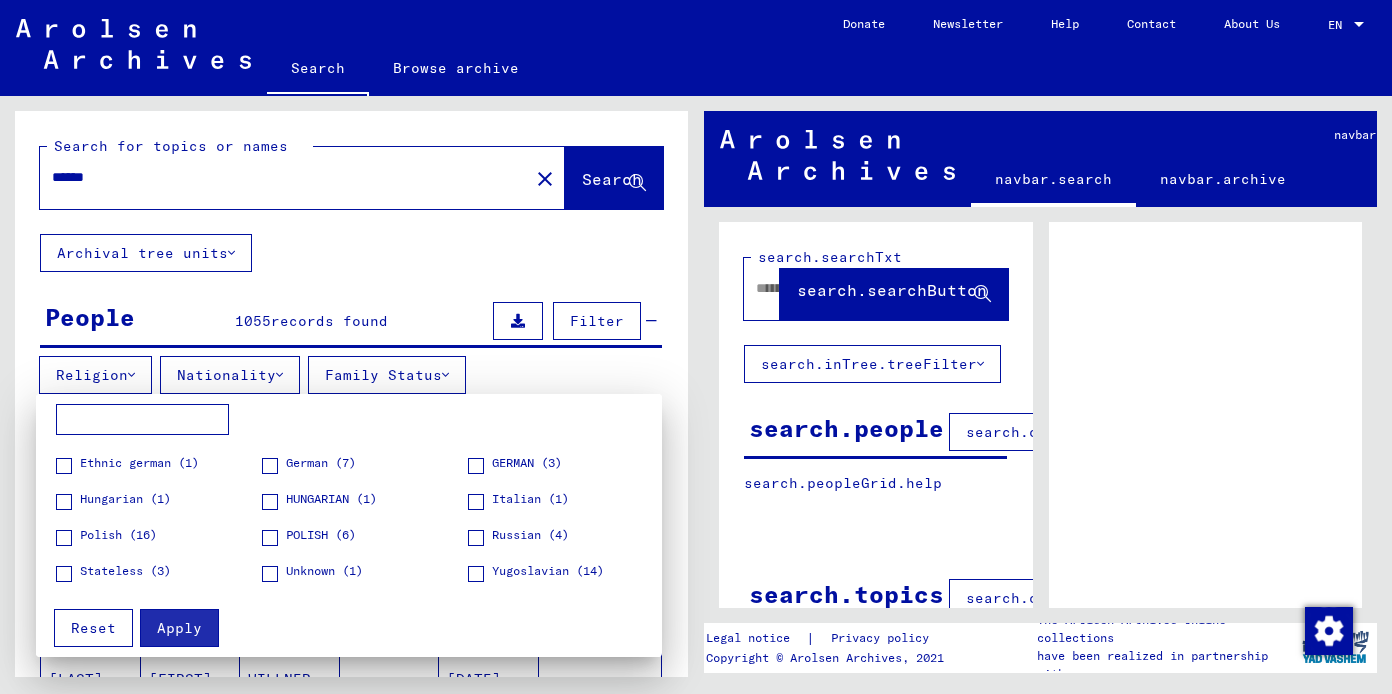 click at bounding box center [696, 347] 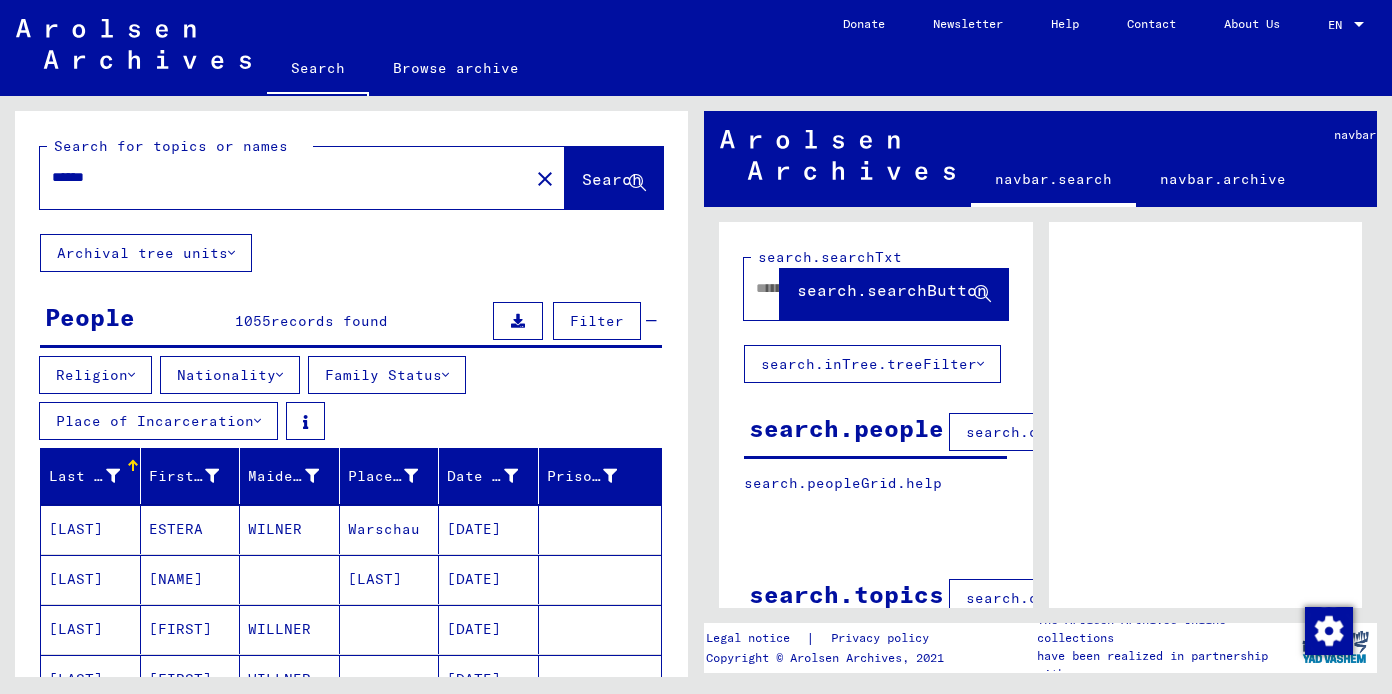 click on "Place of Incarceration" at bounding box center [158, 421] 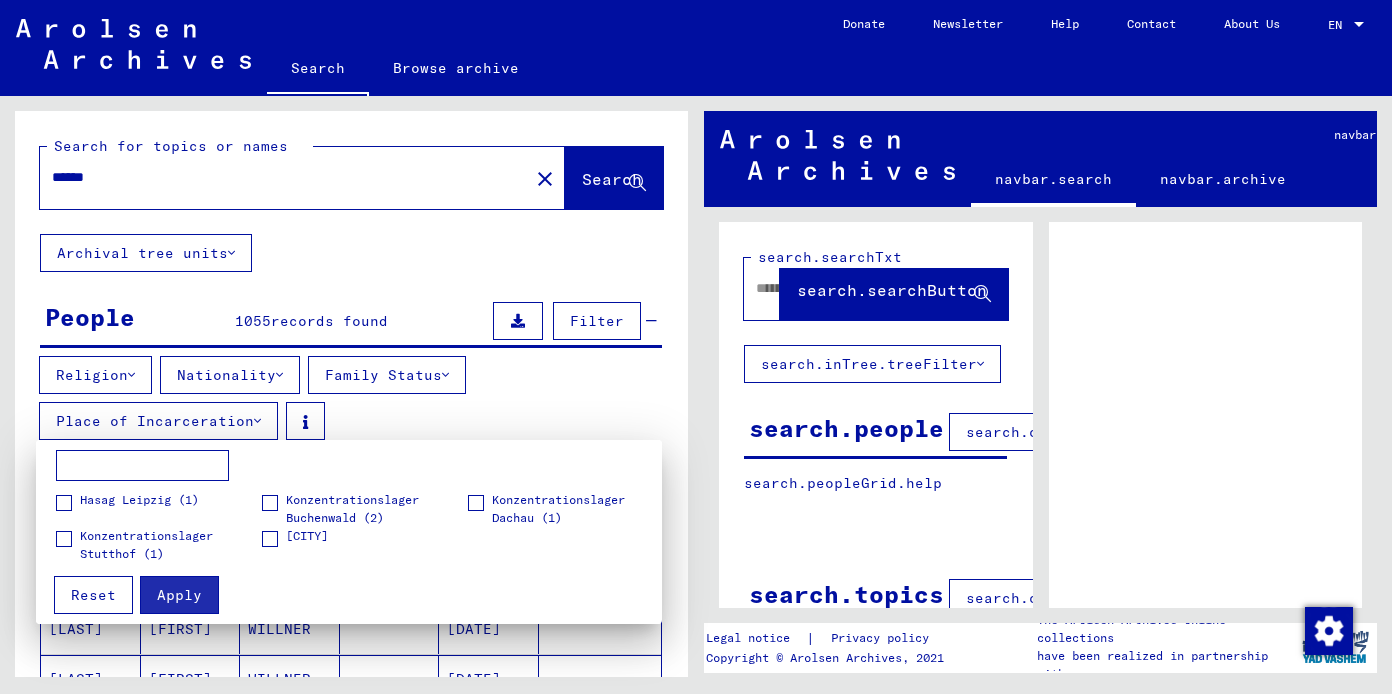 click at bounding box center (696, 347) 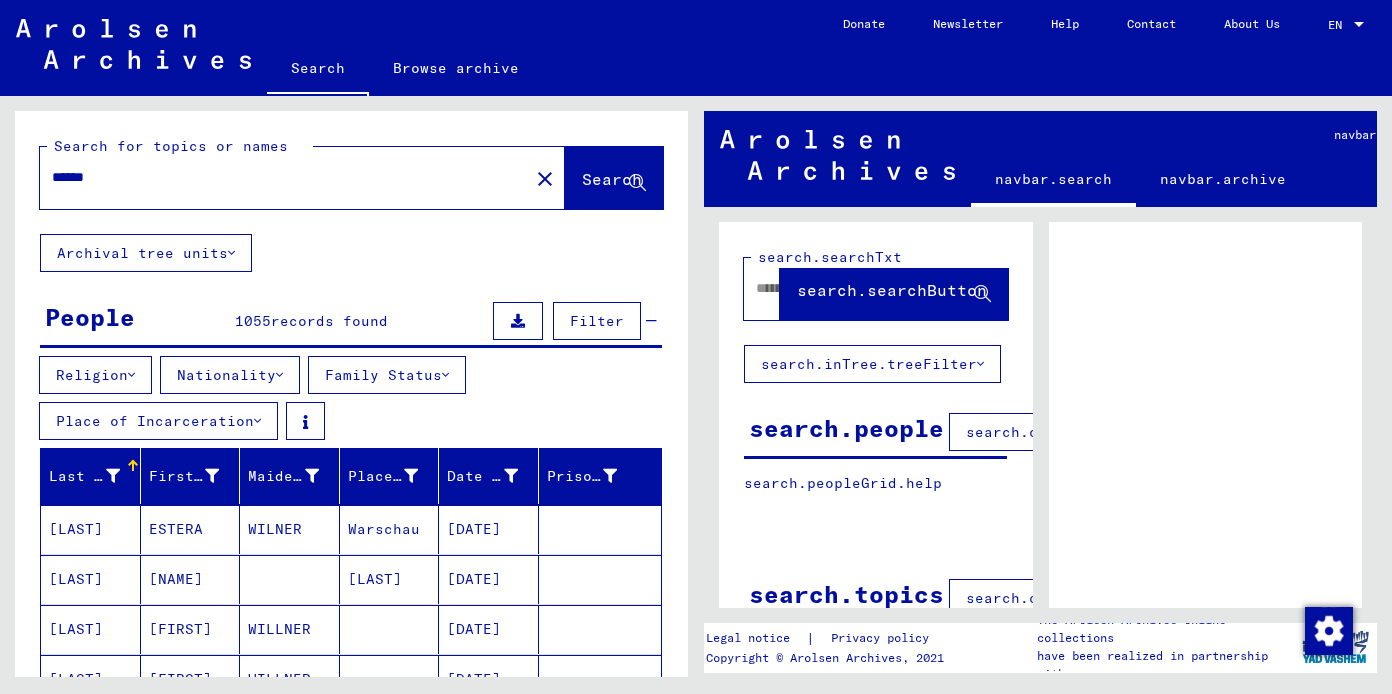click on "Religion" at bounding box center [95, 375] 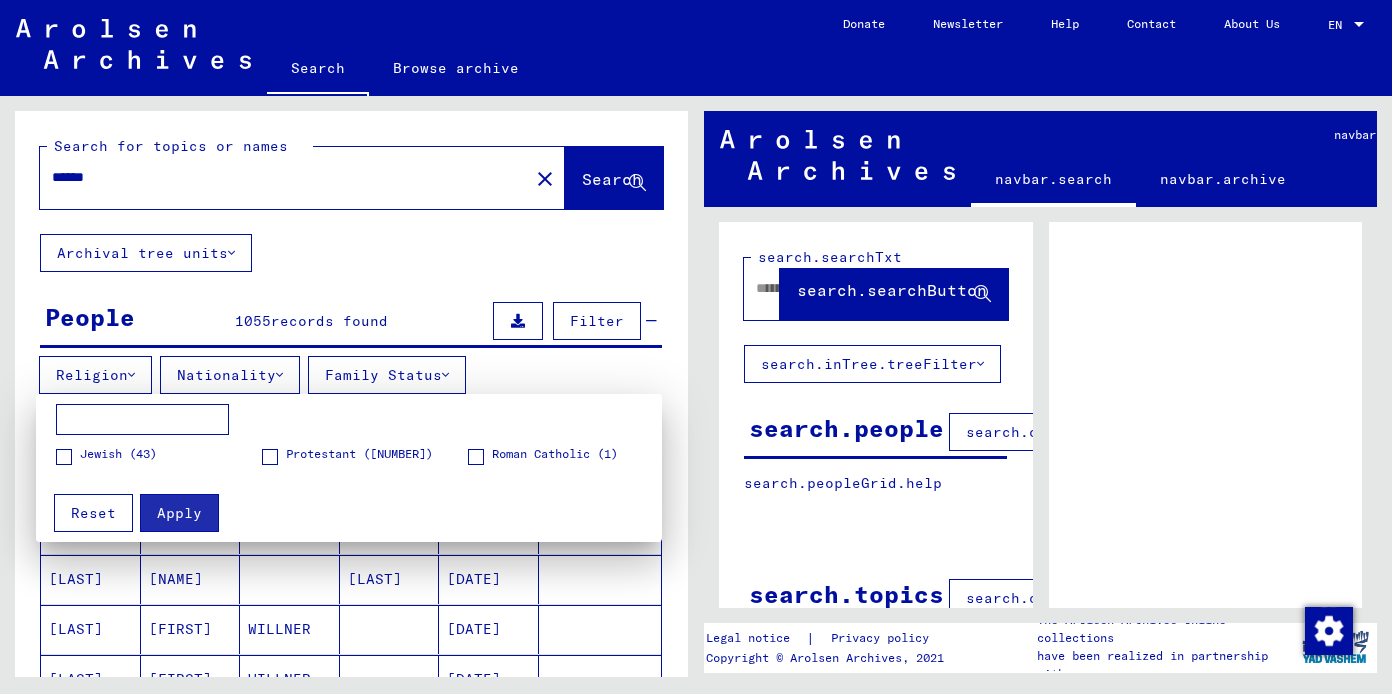 click on "Jewish (43)" at bounding box center [118, 454] 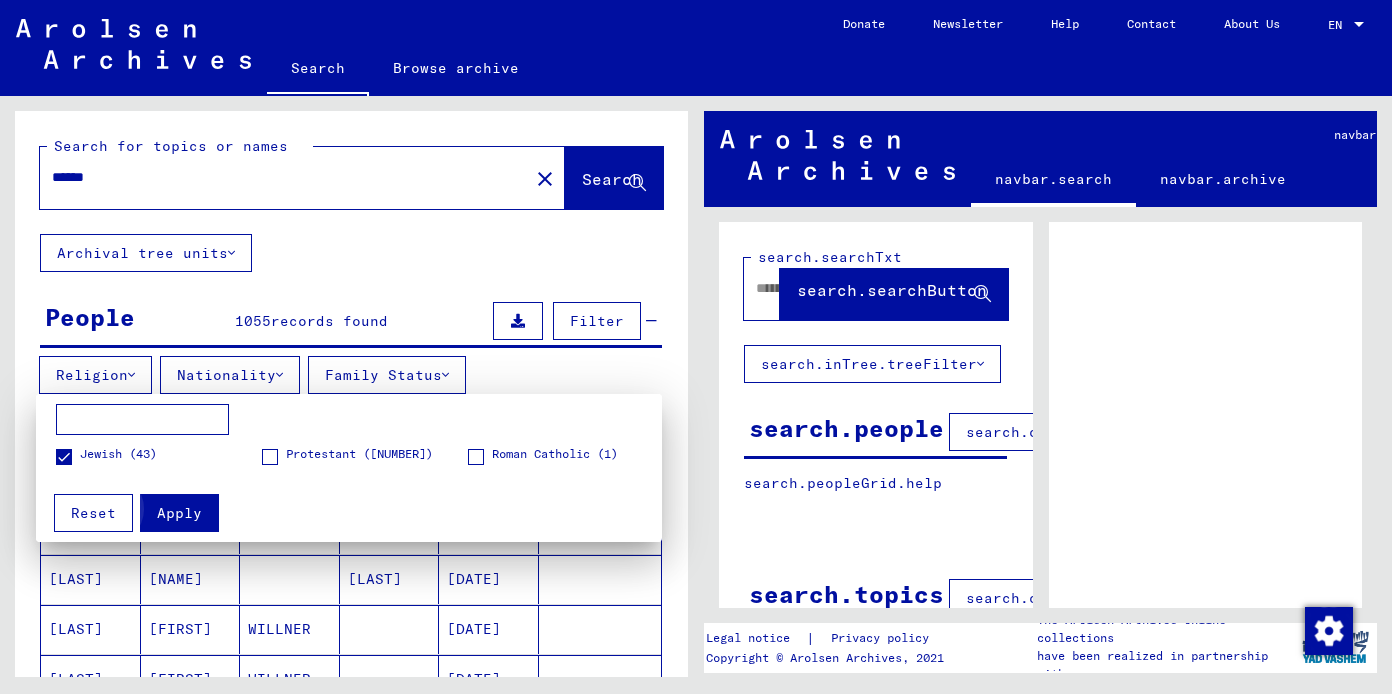 click on "Apply" at bounding box center (179, 513) 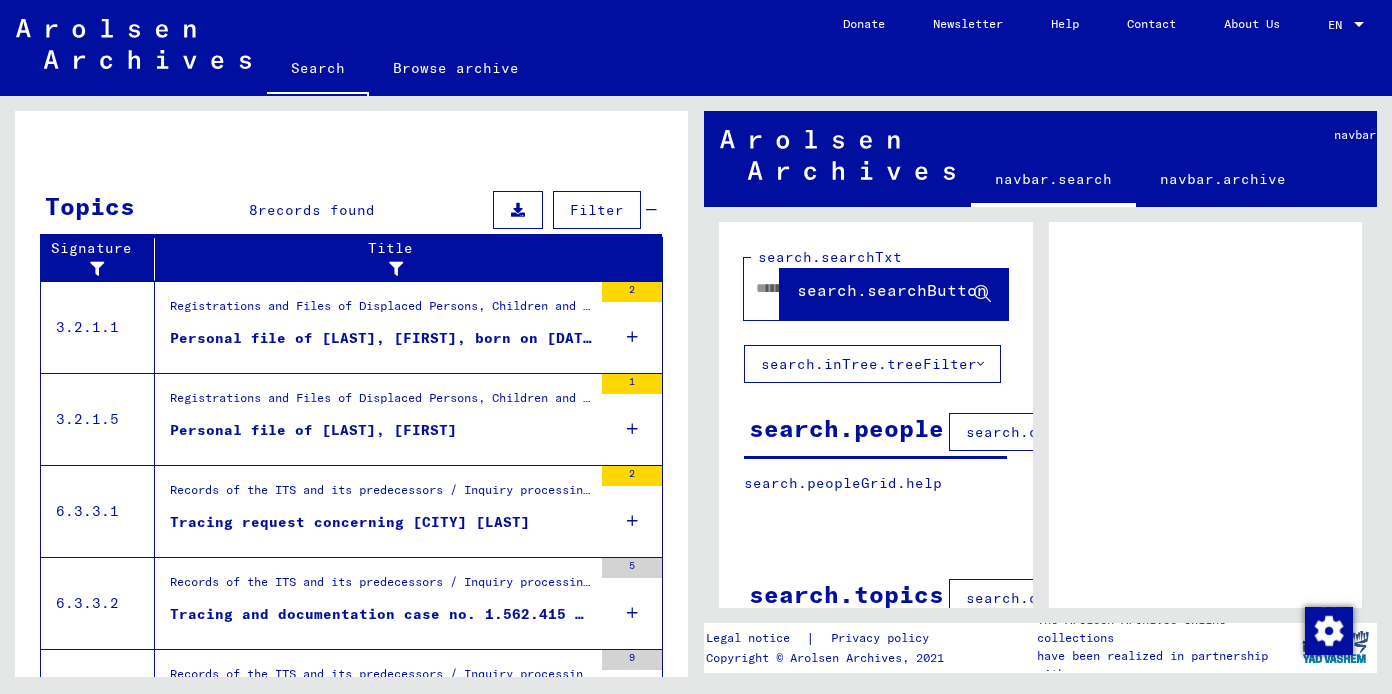 scroll, scrollTop: 817, scrollLeft: 0, axis: vertical 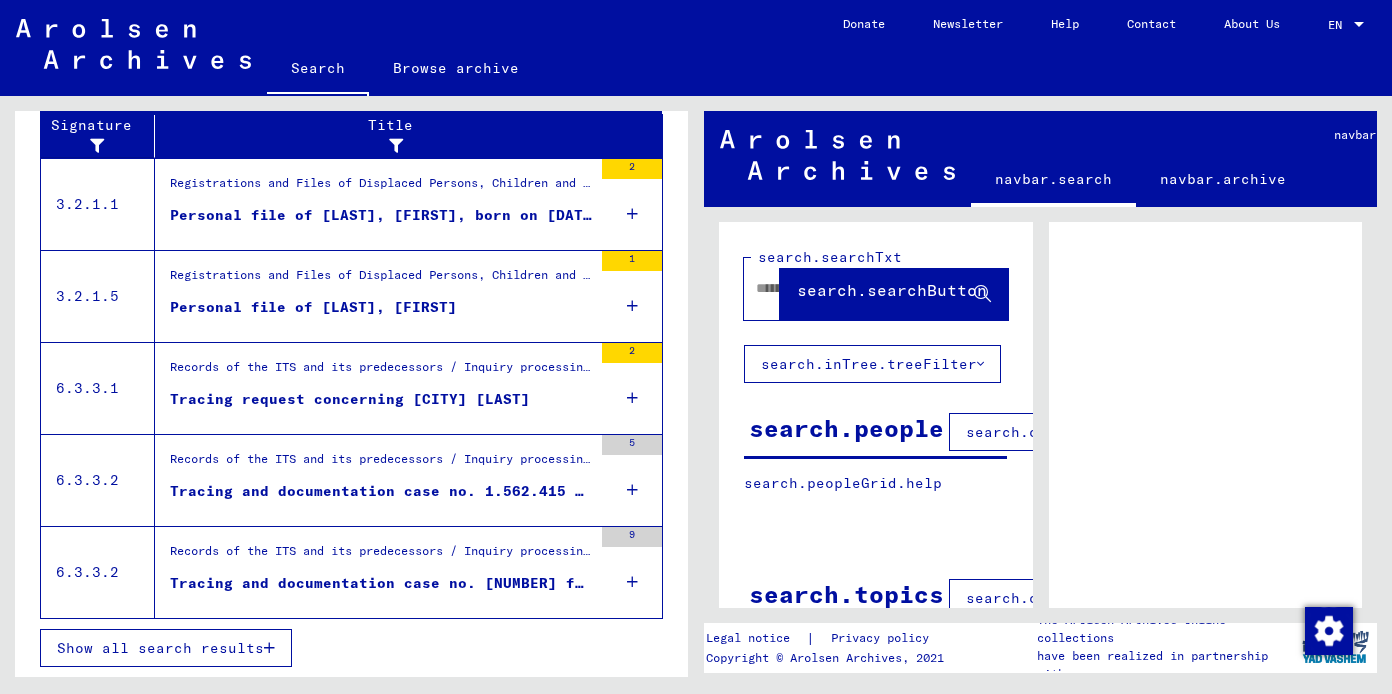 click on "Search" 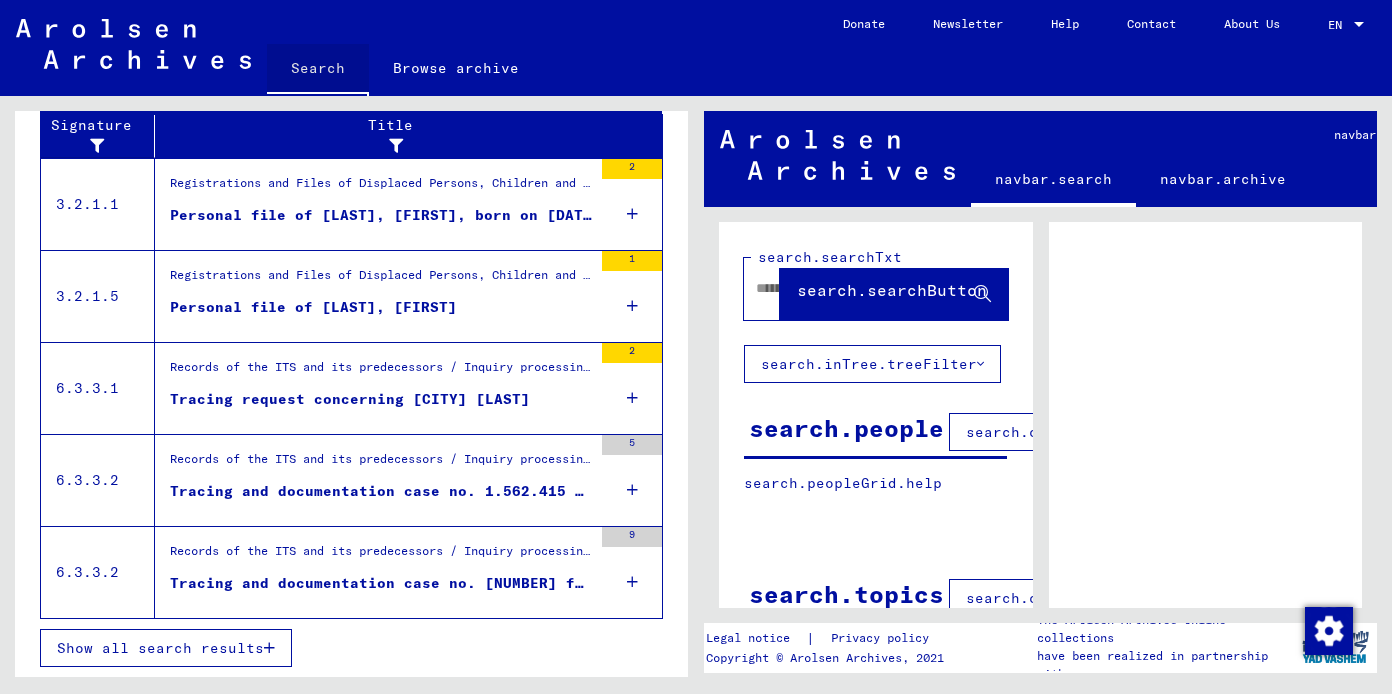 scroll, scrollTop: 7, scrollLeft: 0, axis: vertical 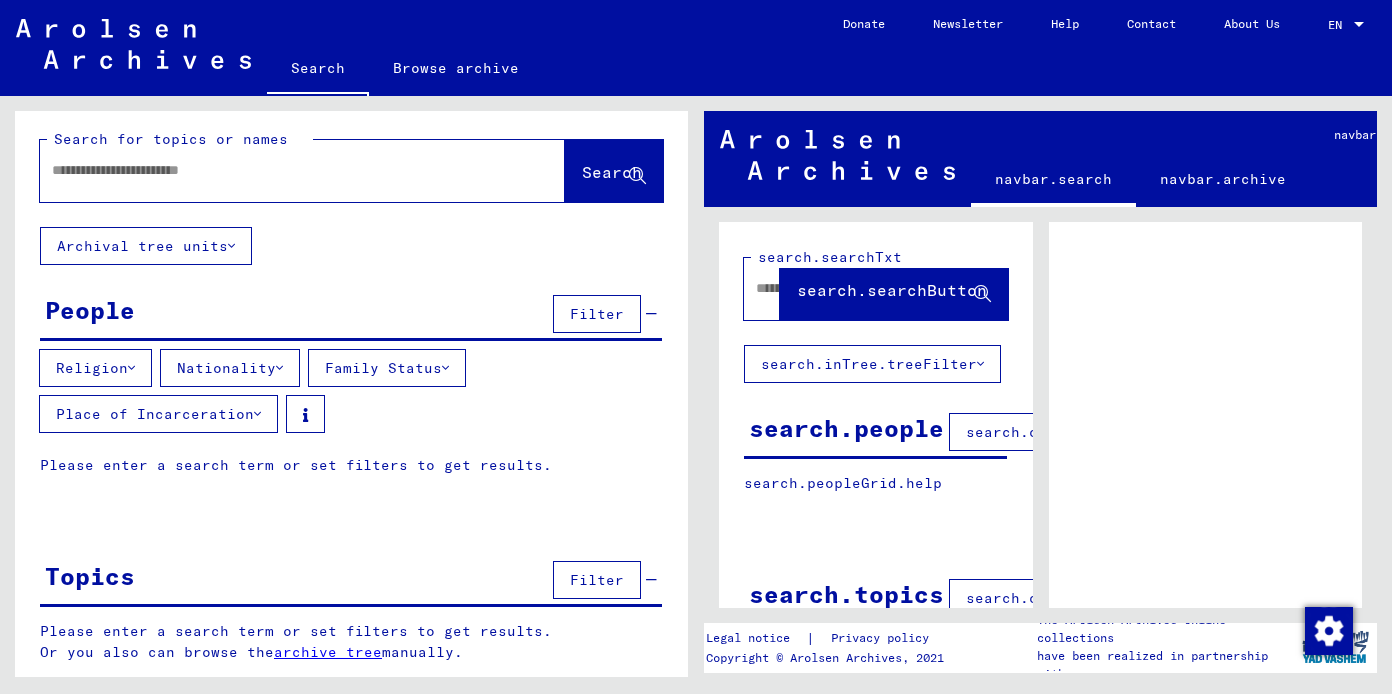 click at bounding box center (284, 170) 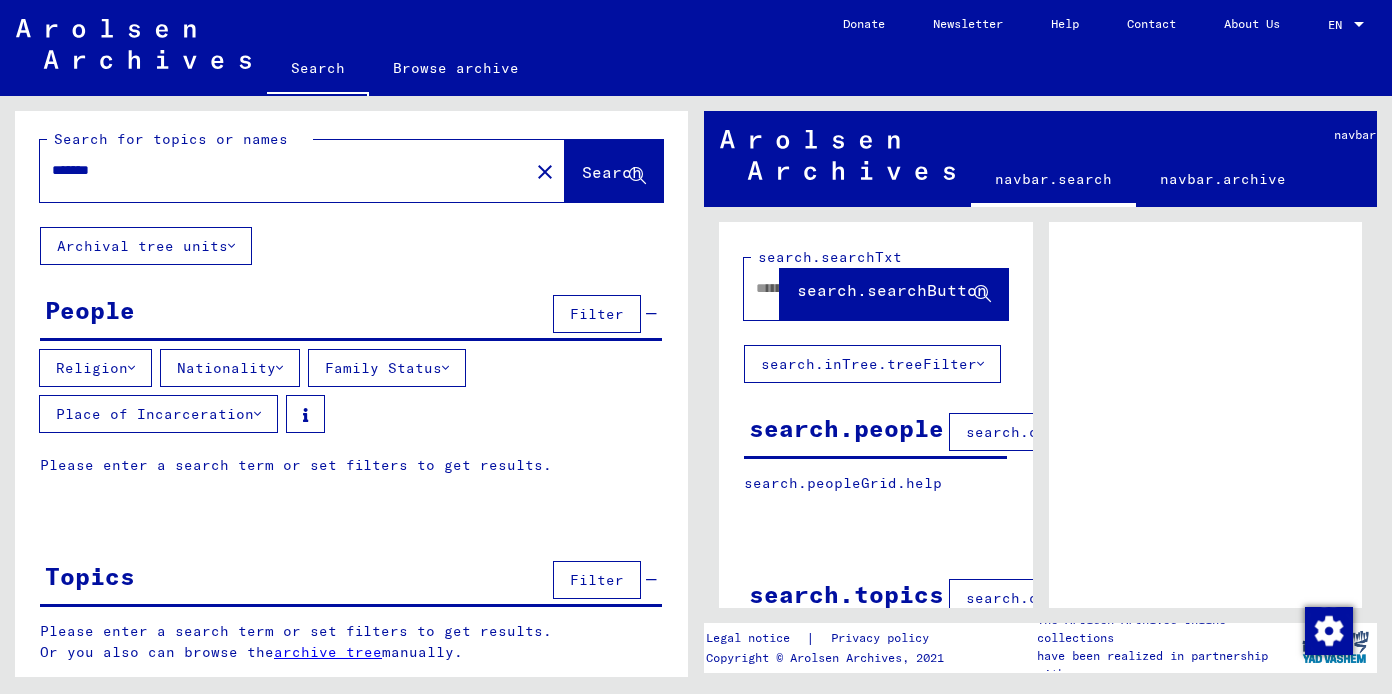 type on "*******" 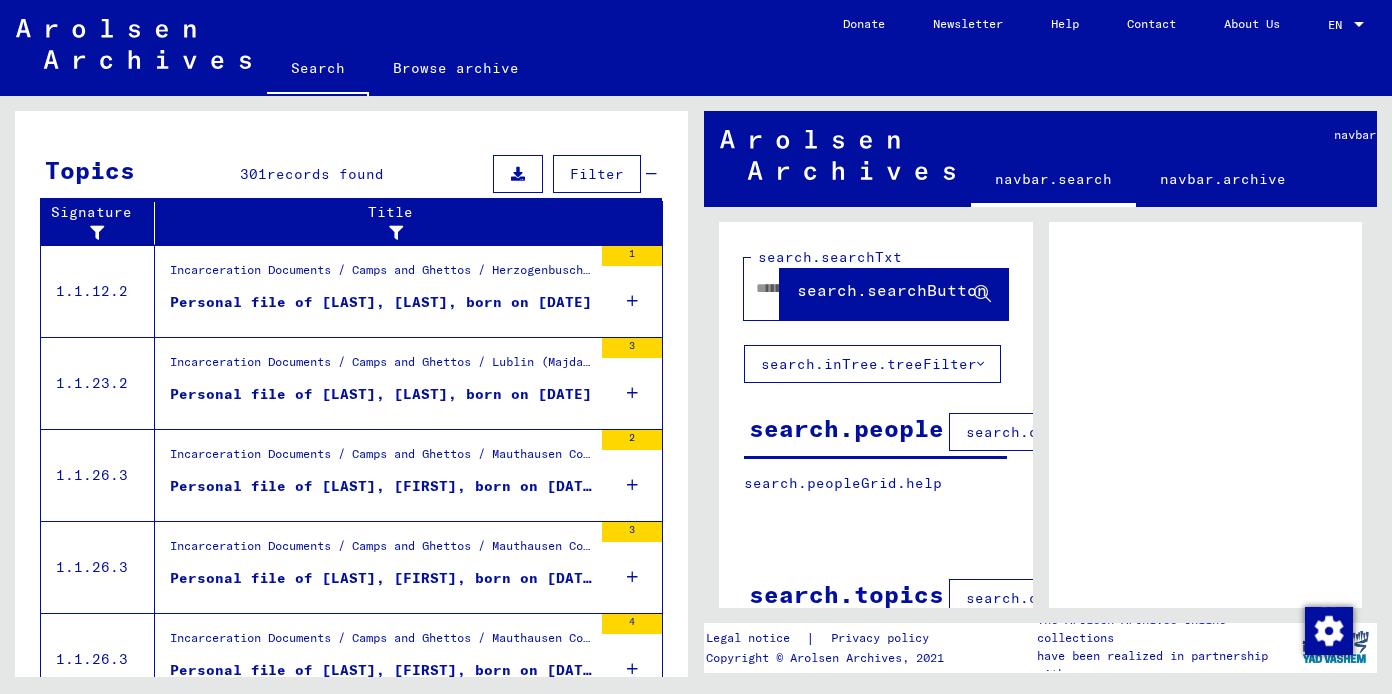 scroll, scrollTop: 817, scrollLeft: 0, axis: vertical 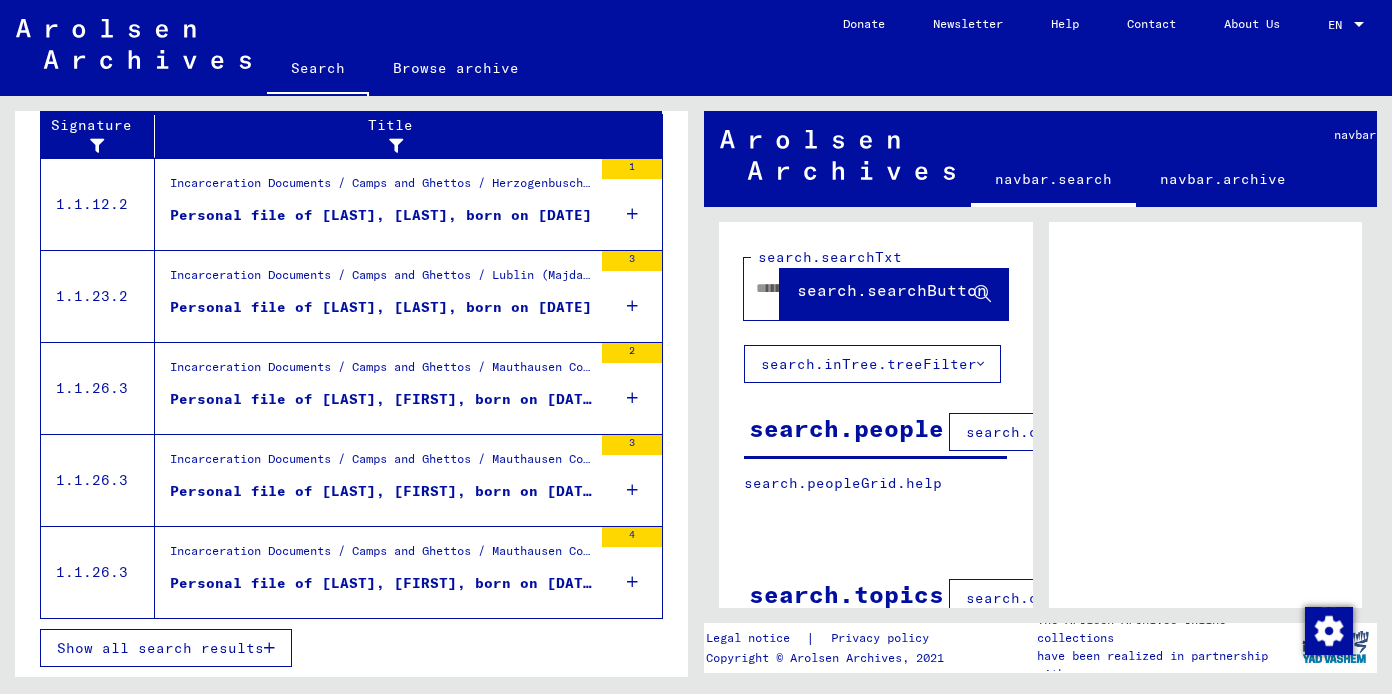 click on "Personal file of [LAST], [FIRST], born on [DATE], born in [CITY]" at bounding box center (381, 491) 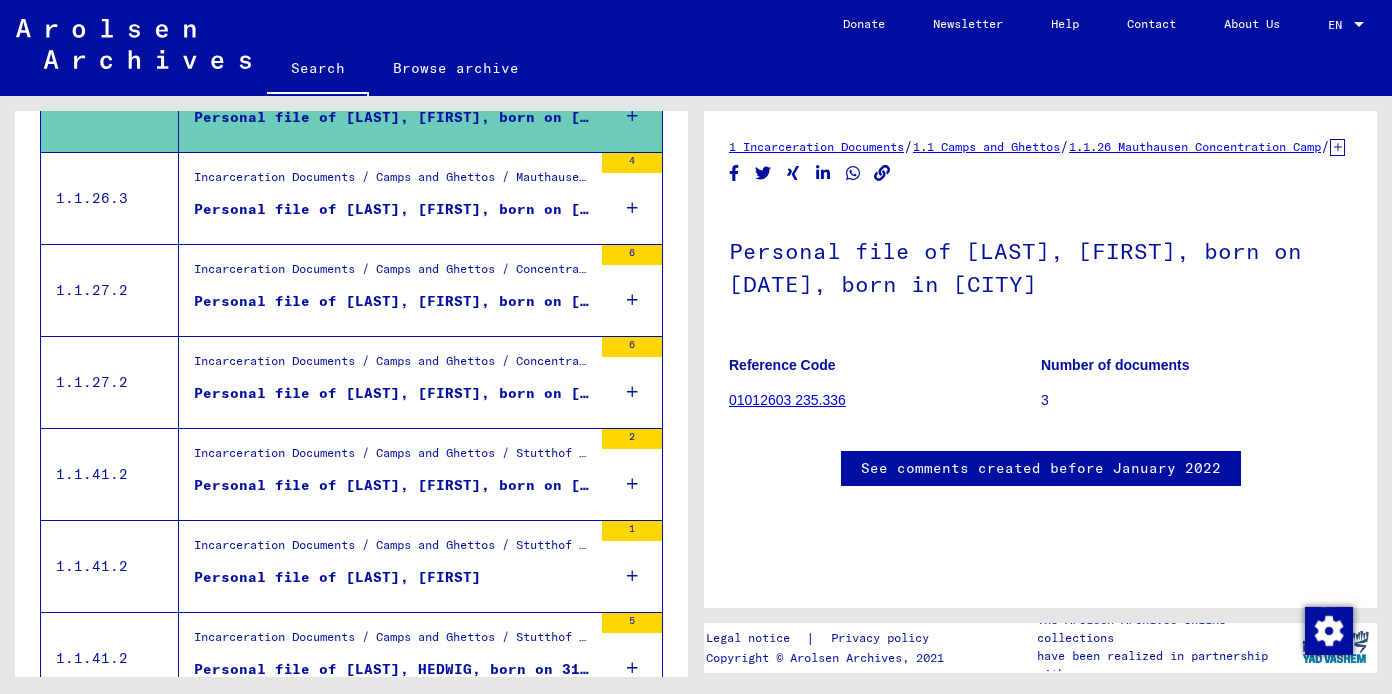 scroll, scrollTop: 451, scrollLeft: 0, axis: vertical 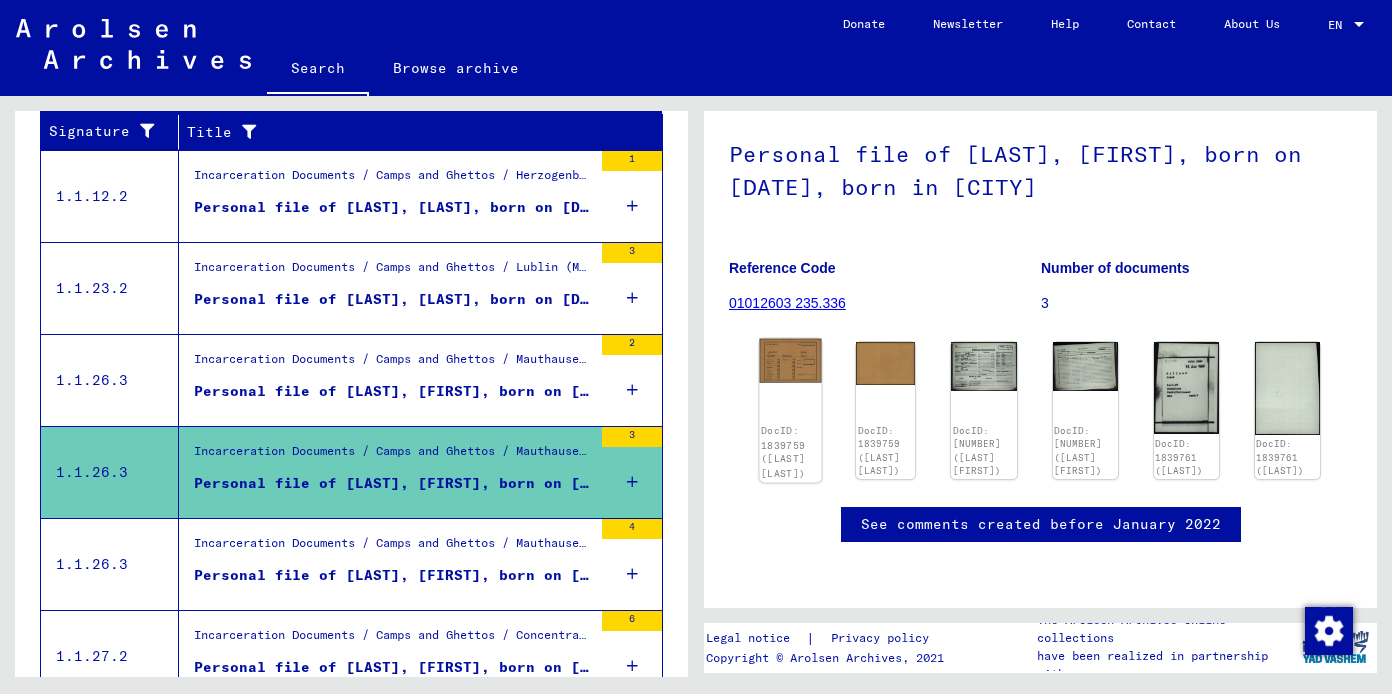 click 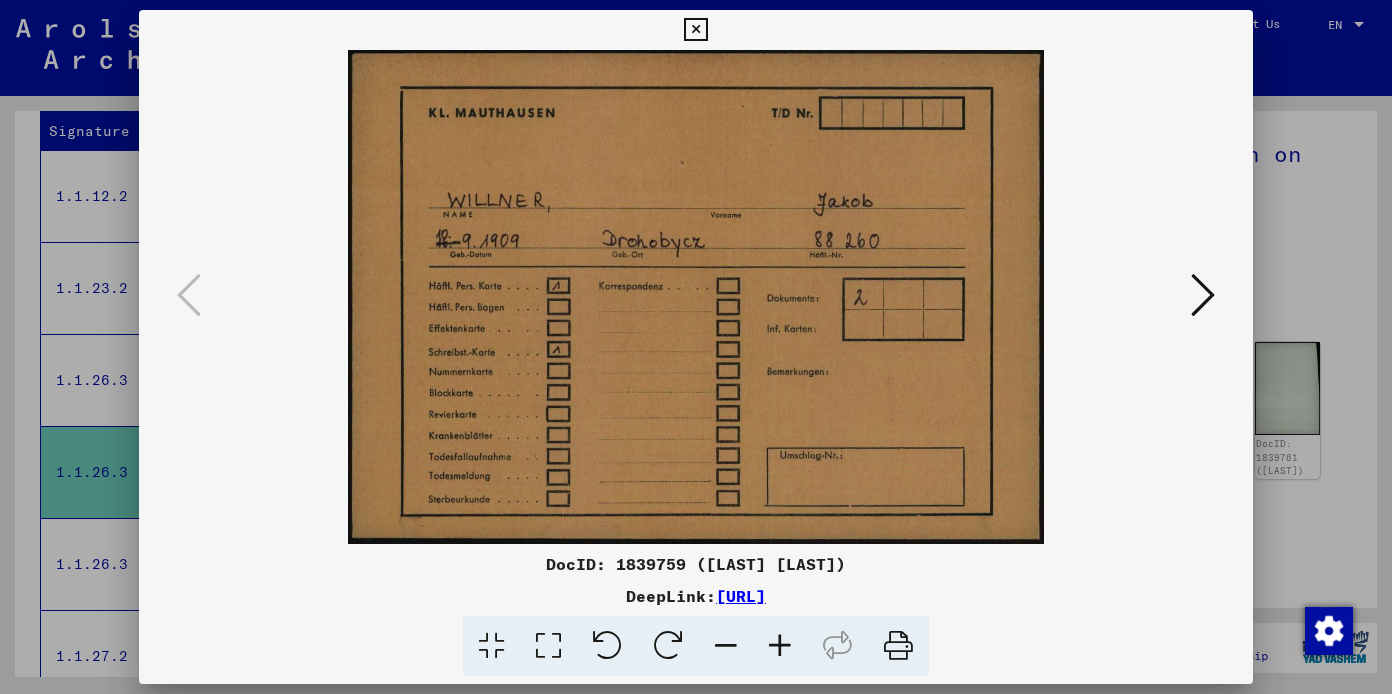 click at bounding box center (1203, 295) 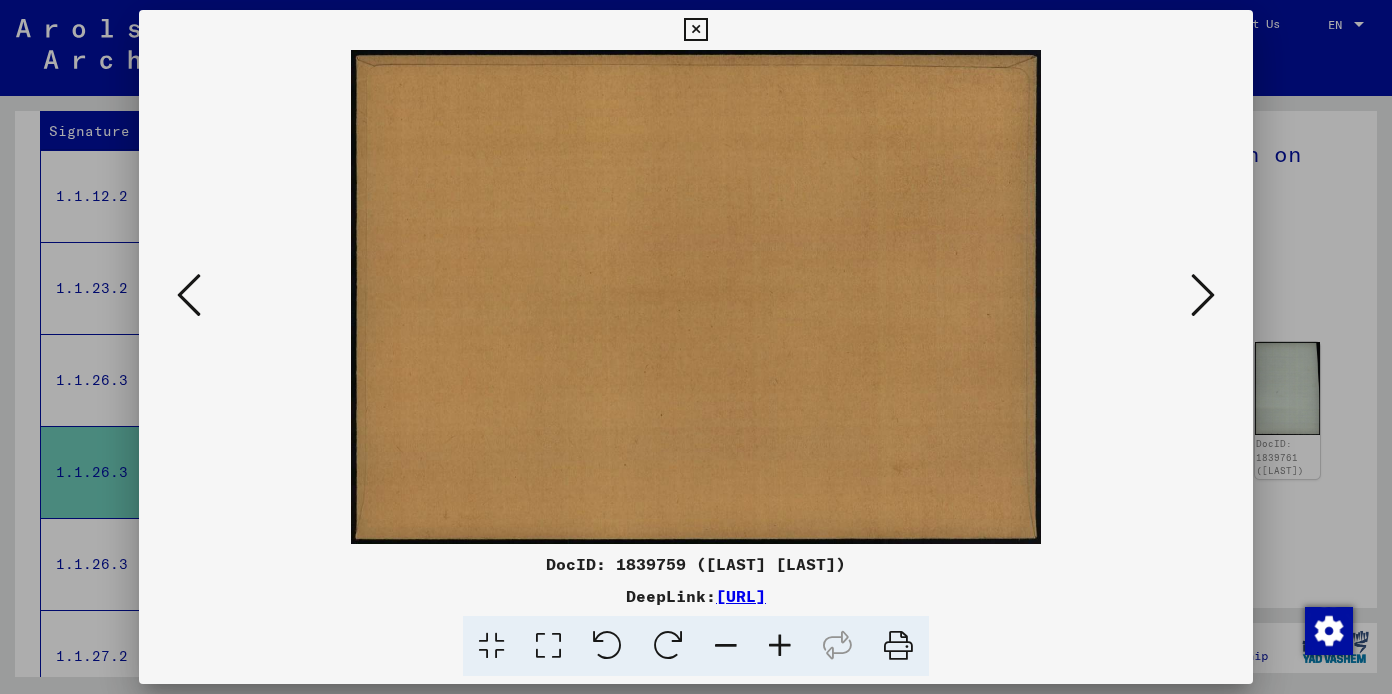 click at bounding box center [1203, 295] 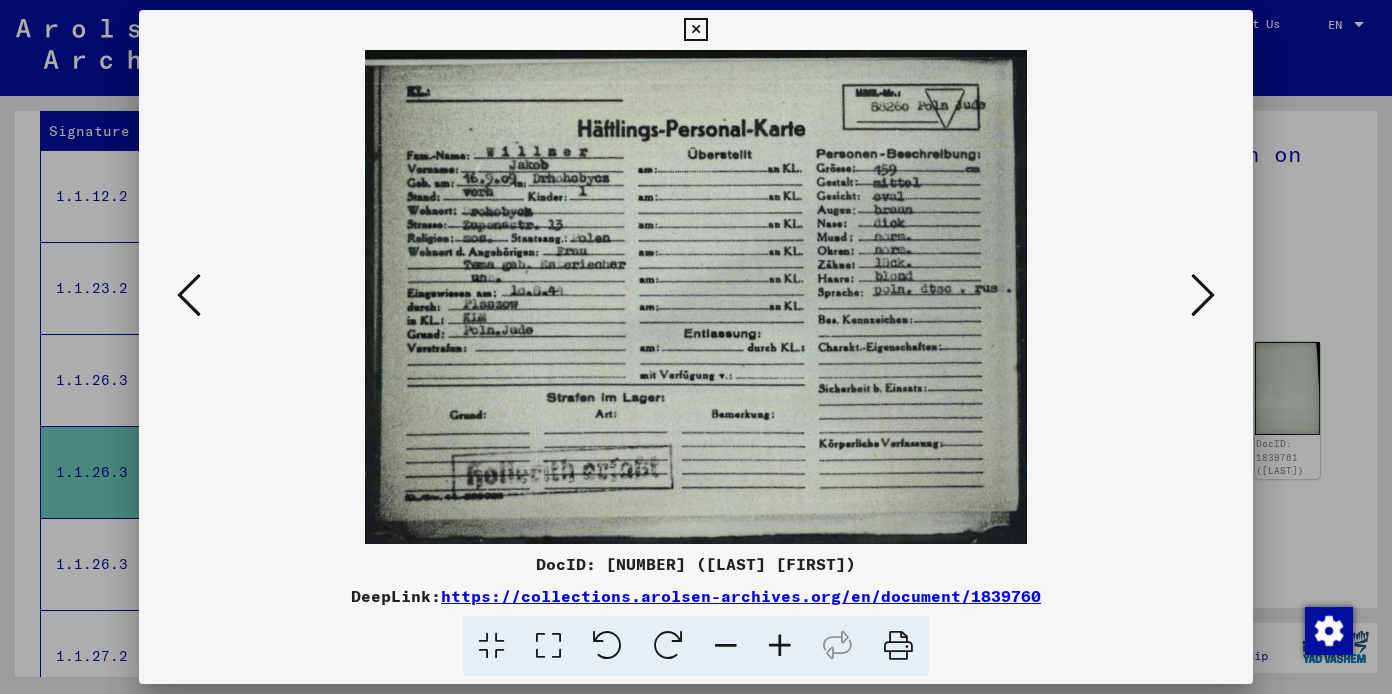 click on "https://collections.arolsen-archives.org/en/document/1839760" at bounding box center [741, 596] 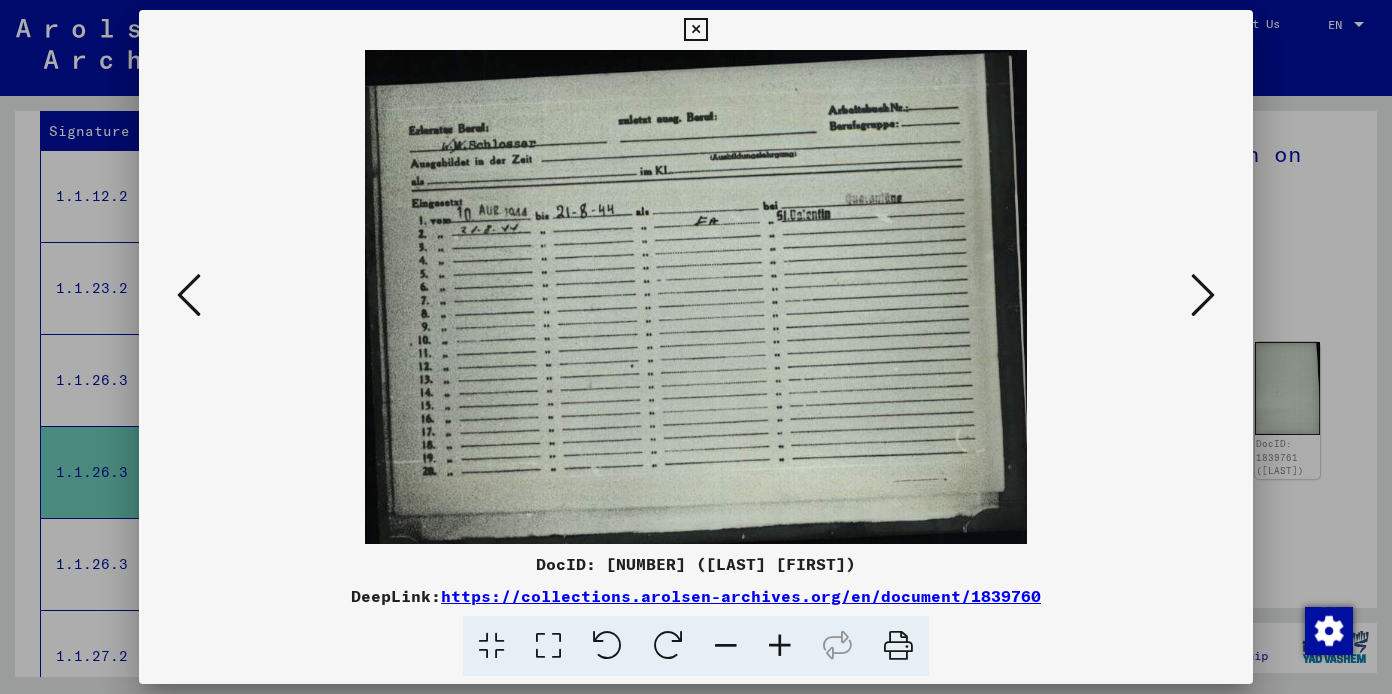 click at bounding box center (1203, 296) 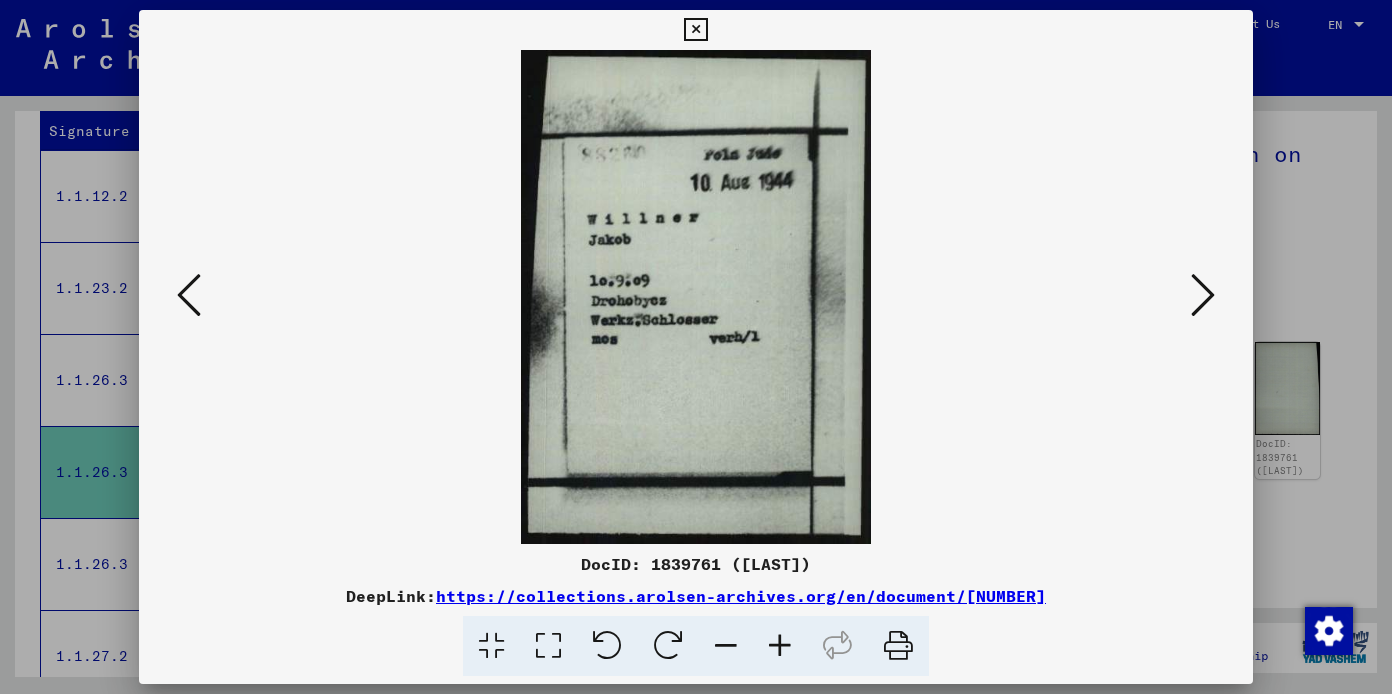 click at bounding box center (1203, 296) 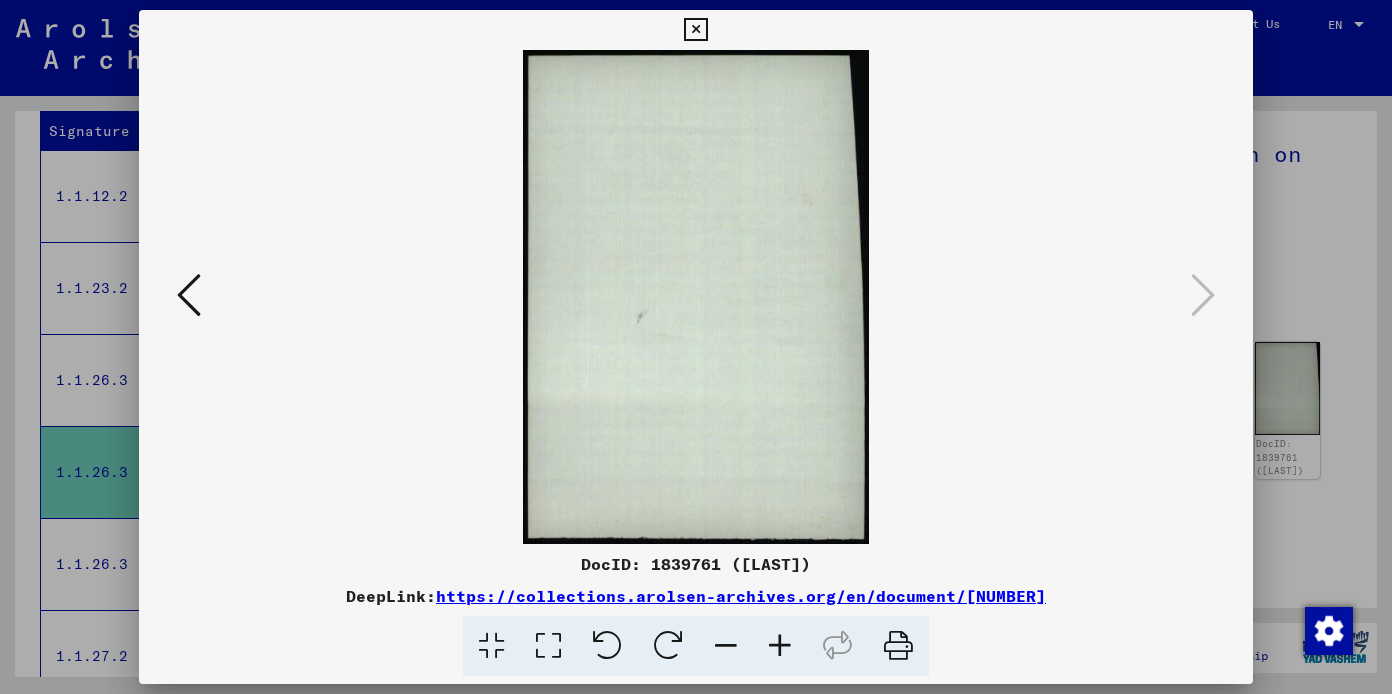 drag, startPoint x: 1290, startPoint y: 251, endPoint x: 947, endPoint y: 288, distance: 344.98987 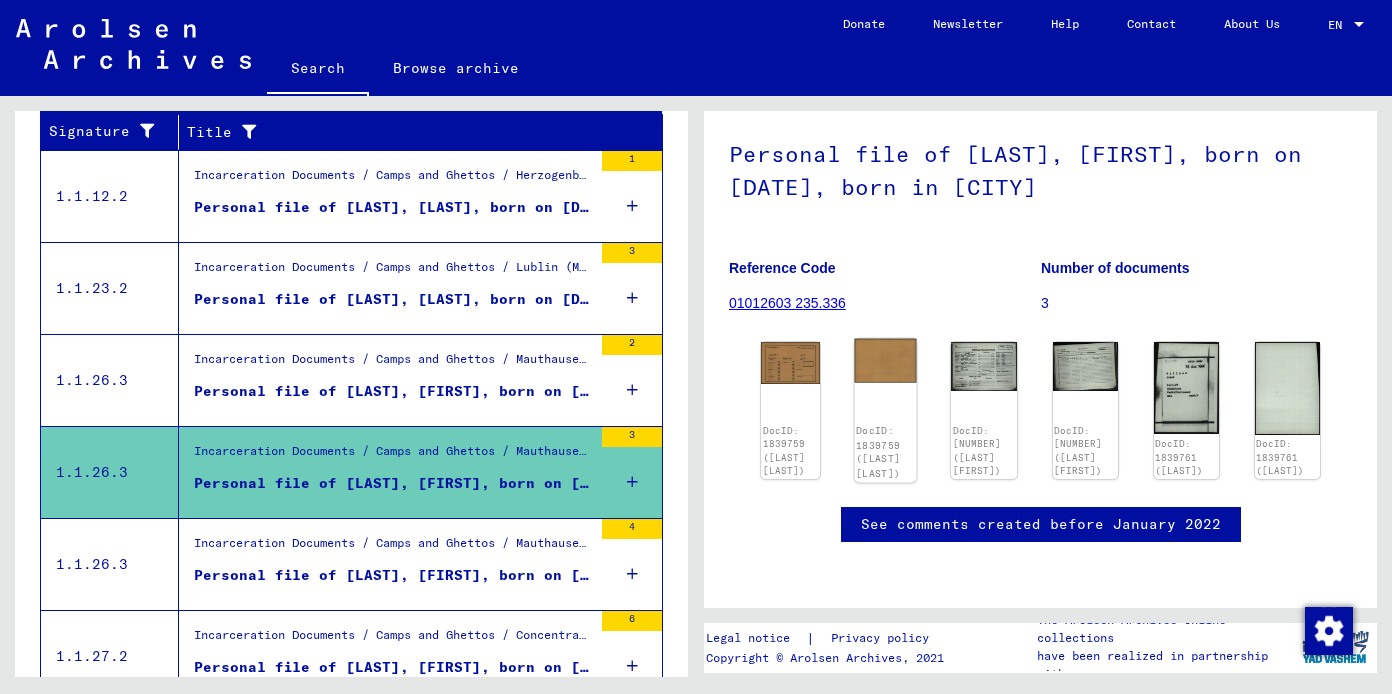 scroll, scrollTop: 321, scrollLeft: 0, axis: vertical 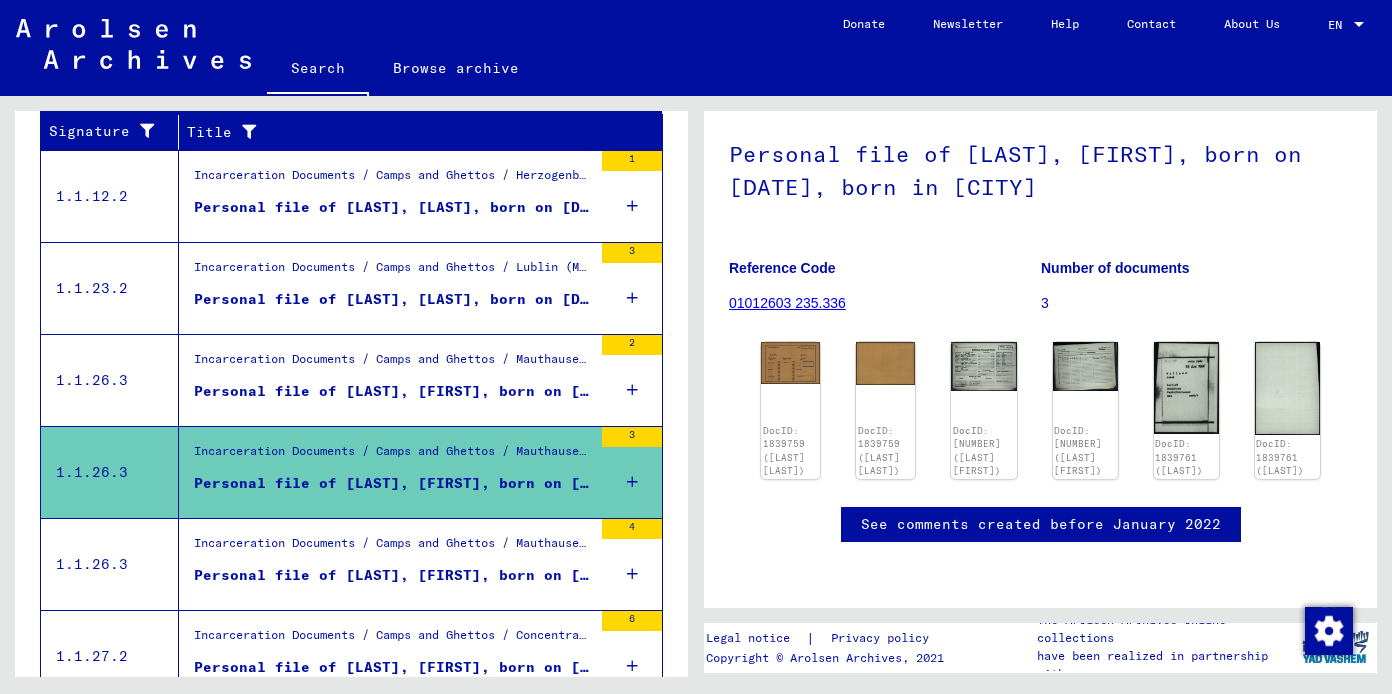 click on "See comments created before January 2022" 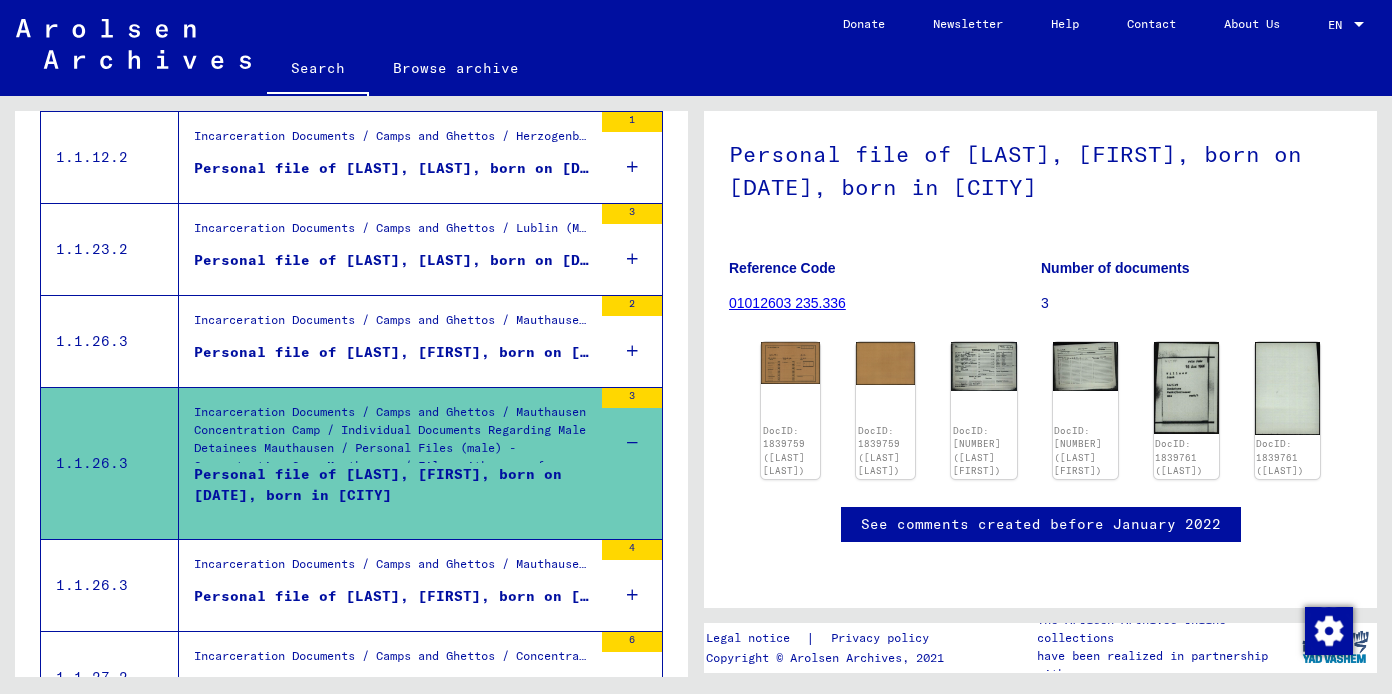 scroll, scrollTop: 492, scrollLeft: 0, axis: vertical 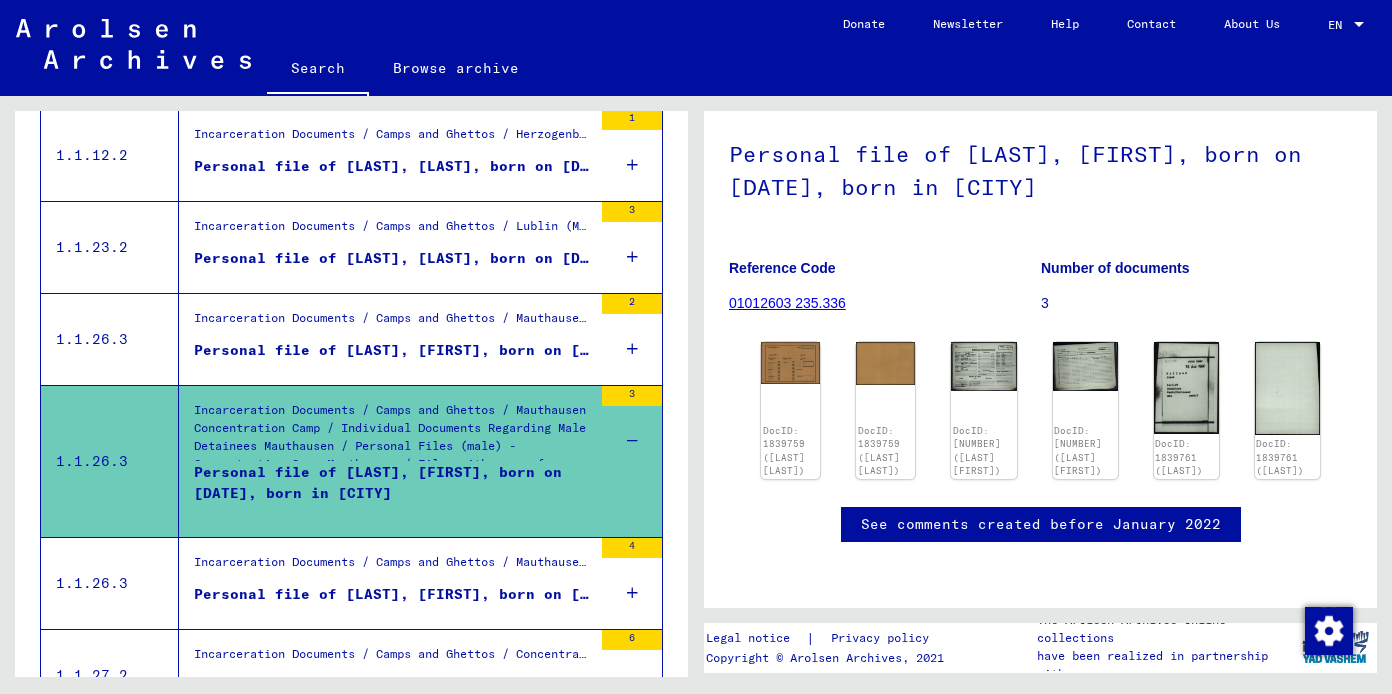 click on "Incarceration Documents / Camps and Ghettos / Mauthausen Concentration Camp / Individual Documents Regarding Male Detainees Mauthausen / Personal Files (male) - Concentration Camp Mauthausen / Files with names from WIENER" at bounding box center [393, 436] 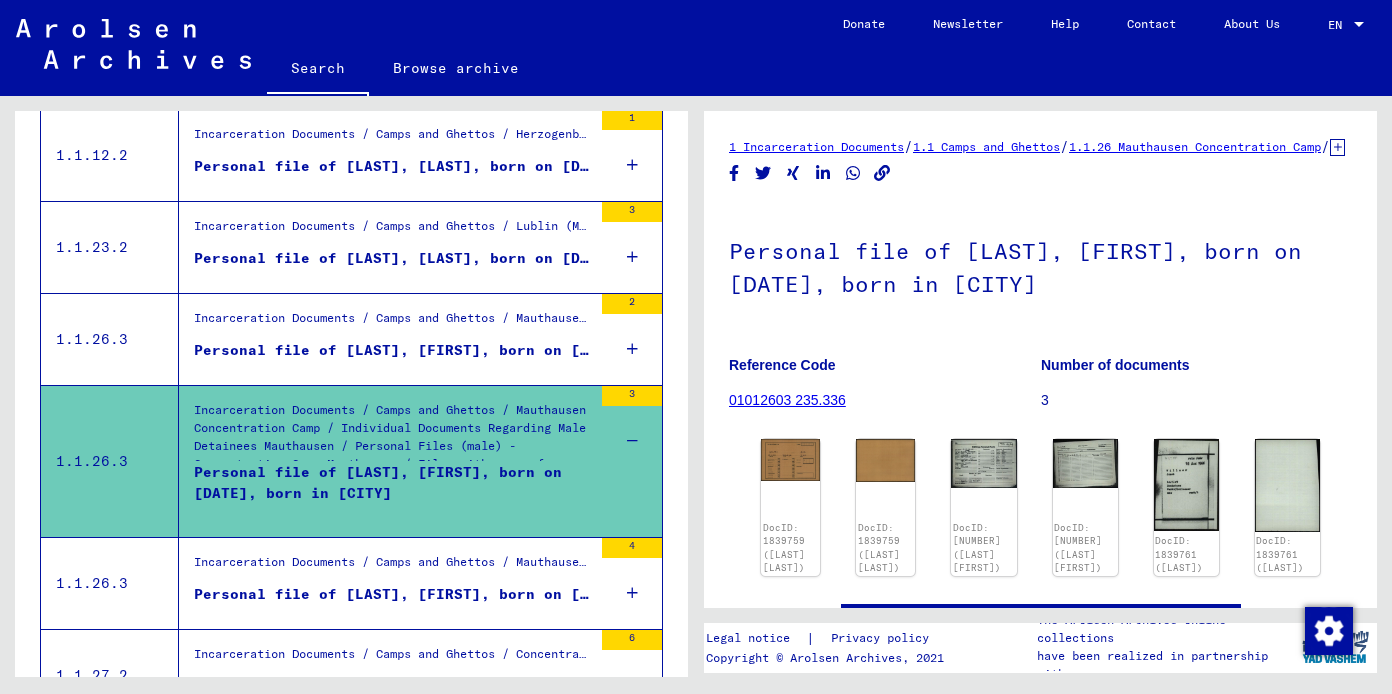 click 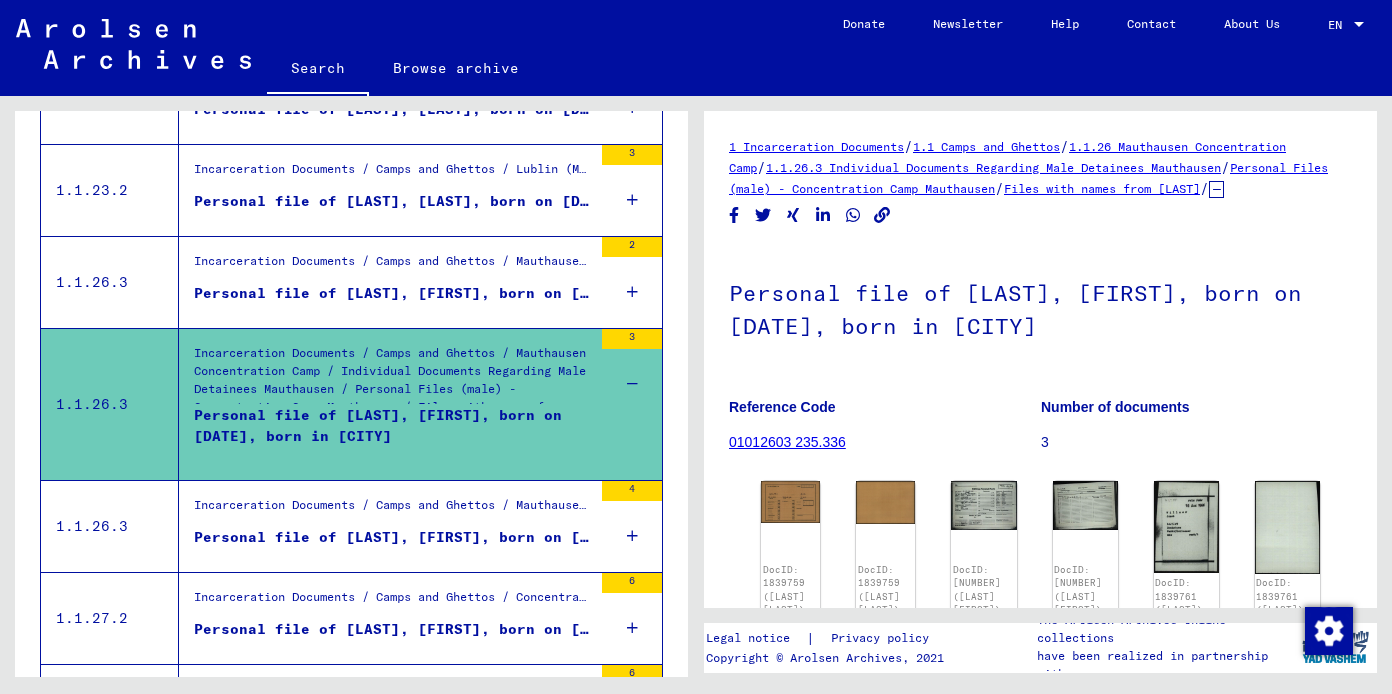 scroll, scrollTop: 552, scrollLeft: 0, axis: vertical 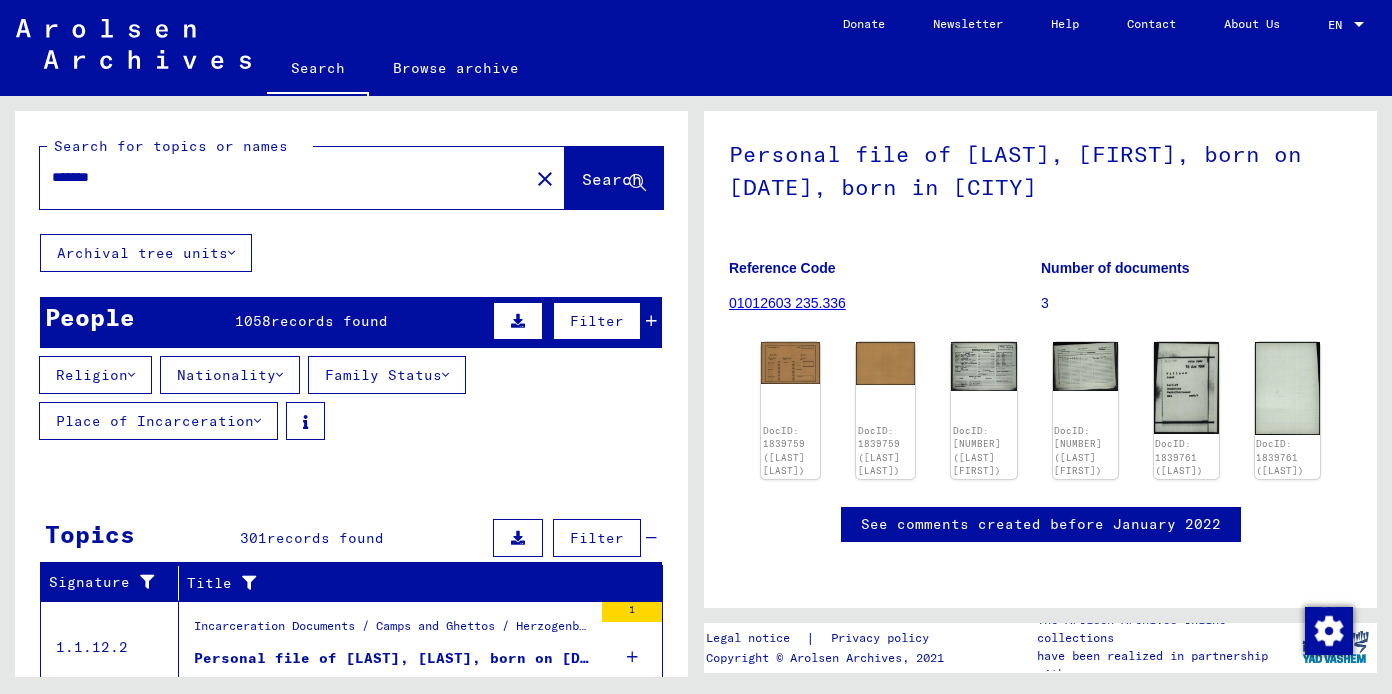 click on "Nationality" at bounding box center [230, 375] 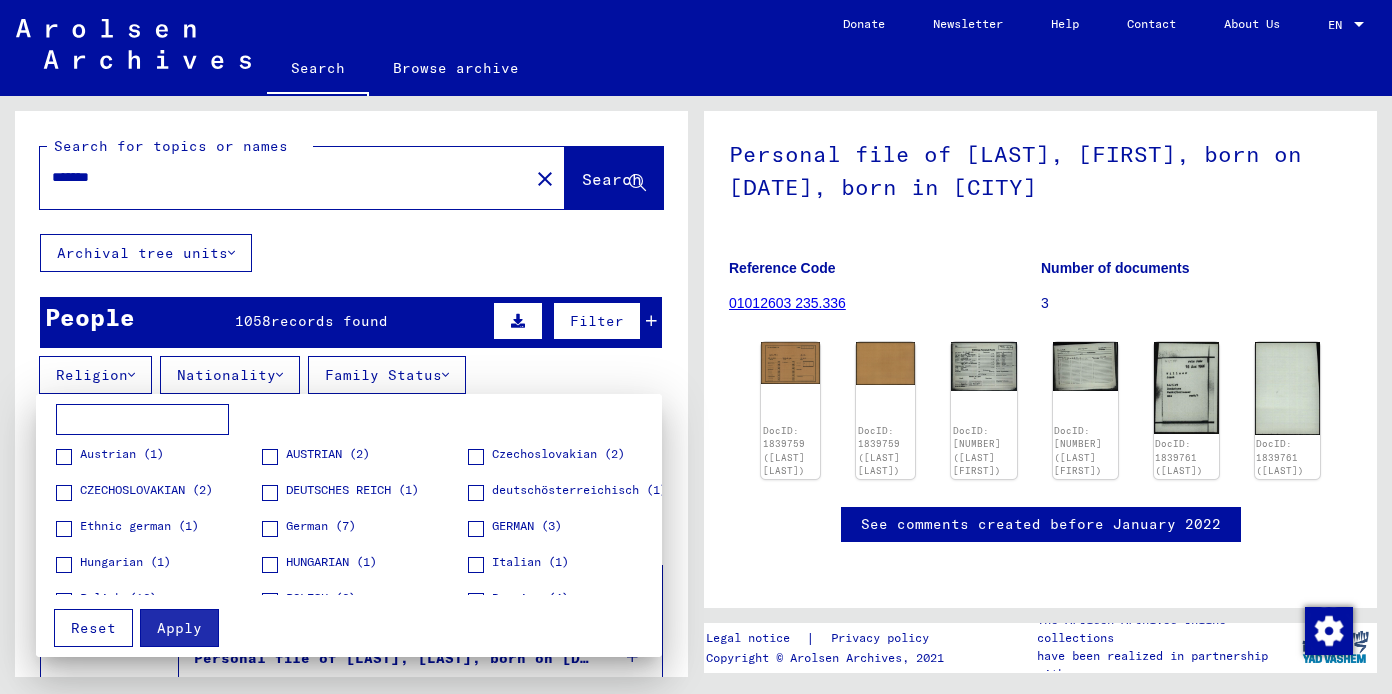 scroll, scrollTop: 65, scrollLeft: 0, axis: vertical 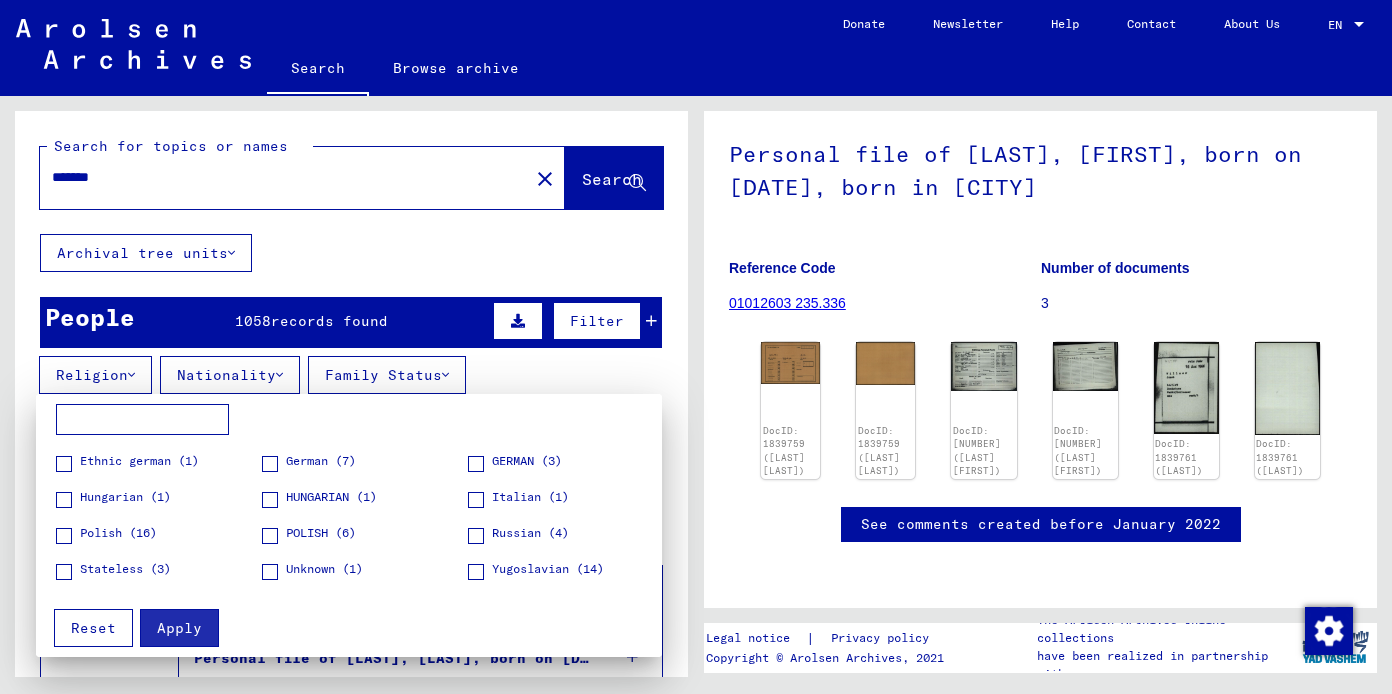 click at bounding box center [476, 536] 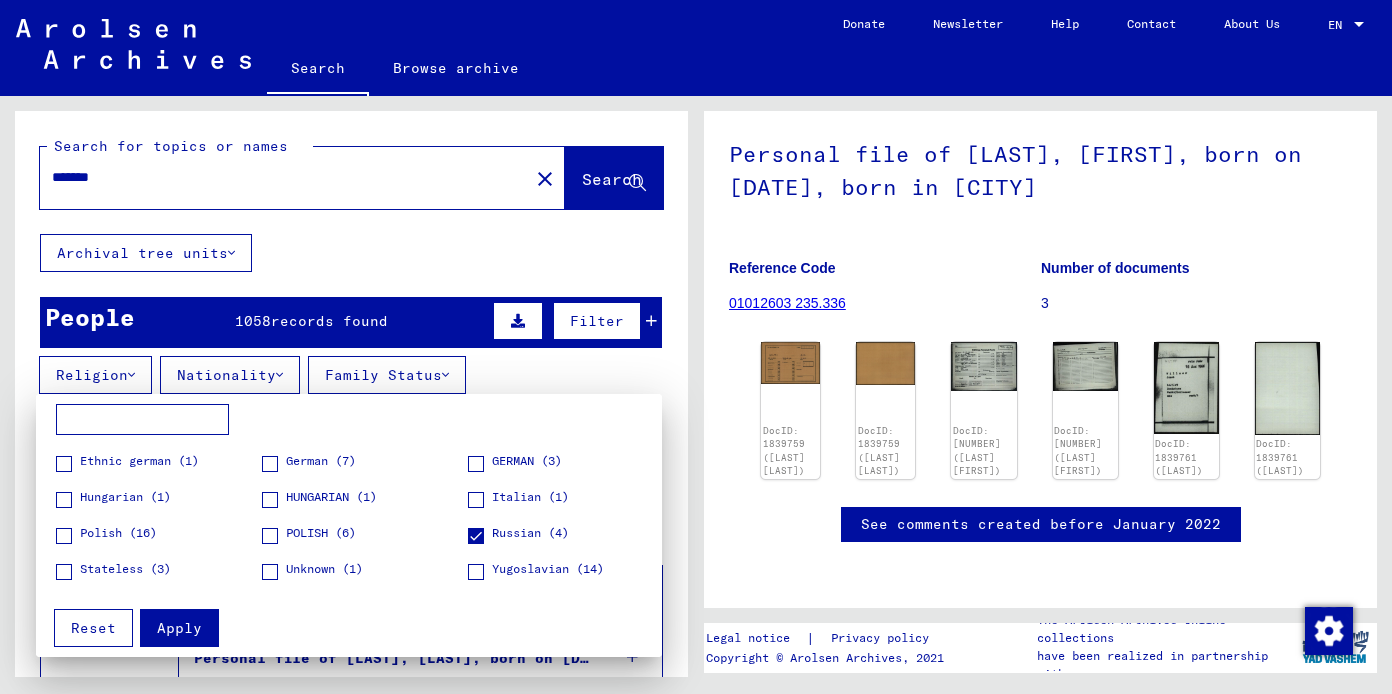 click on "Apply" at bounding box center [179, 628] 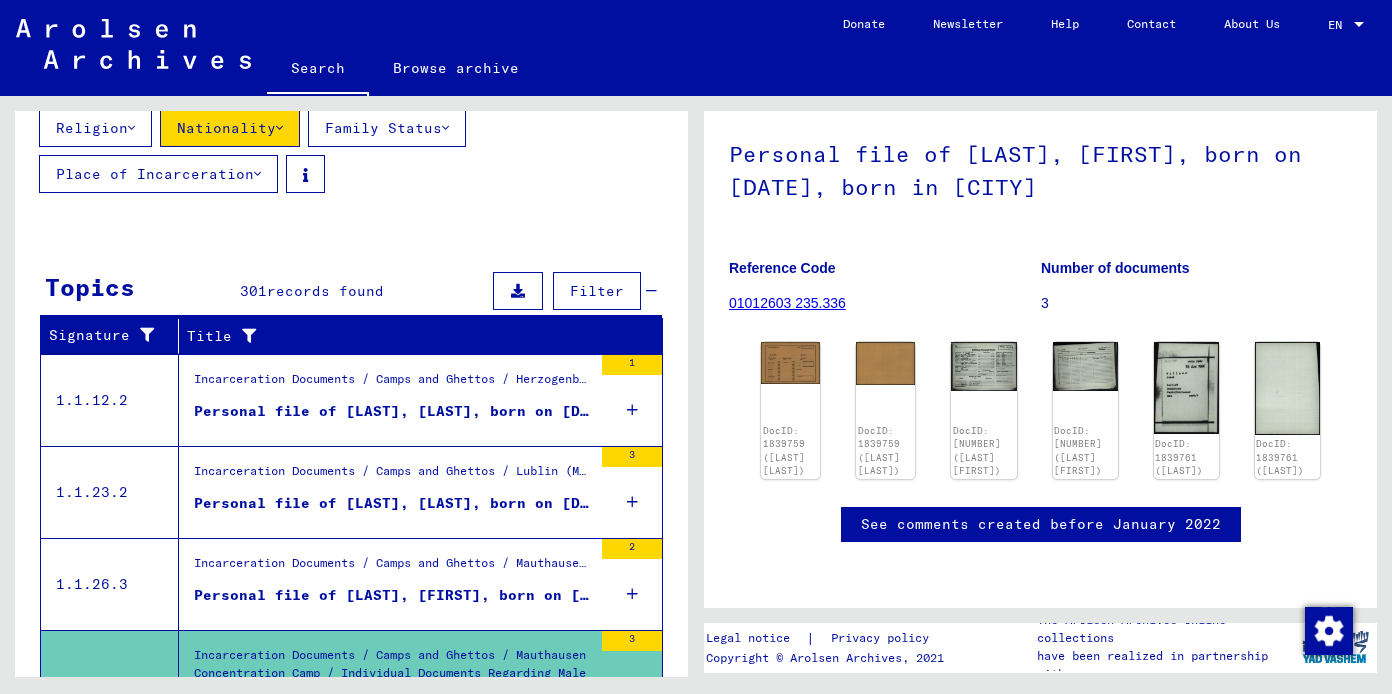 scroll, scrollTop: 468, scrollLeft: 0, axis: vertical 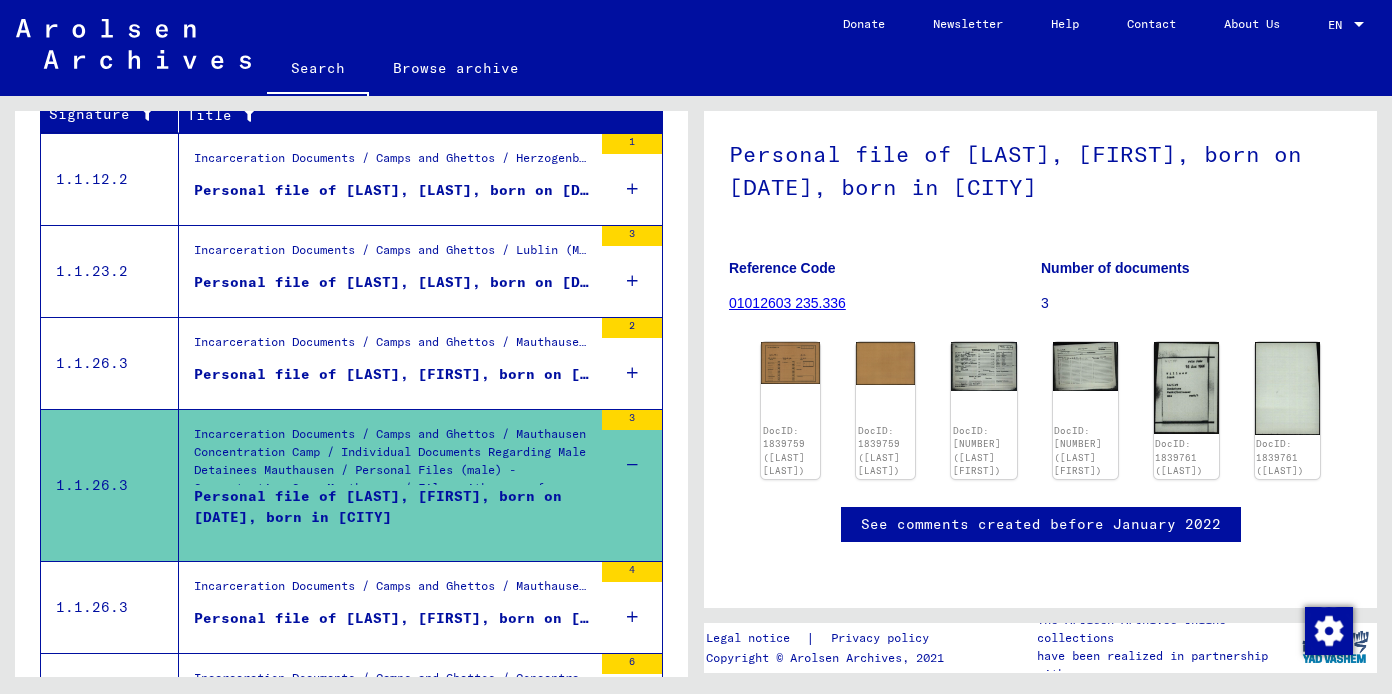 click on "Incarceration Documents / Camps and Ghettos / Mauthausen Concentration Camp / Individual Documents Regarding Male Detainees Mauthausen / Personal Files (male) - Concentration Camp Mauthausen / Files with names from WIENER" at bounding box center [393, 460] 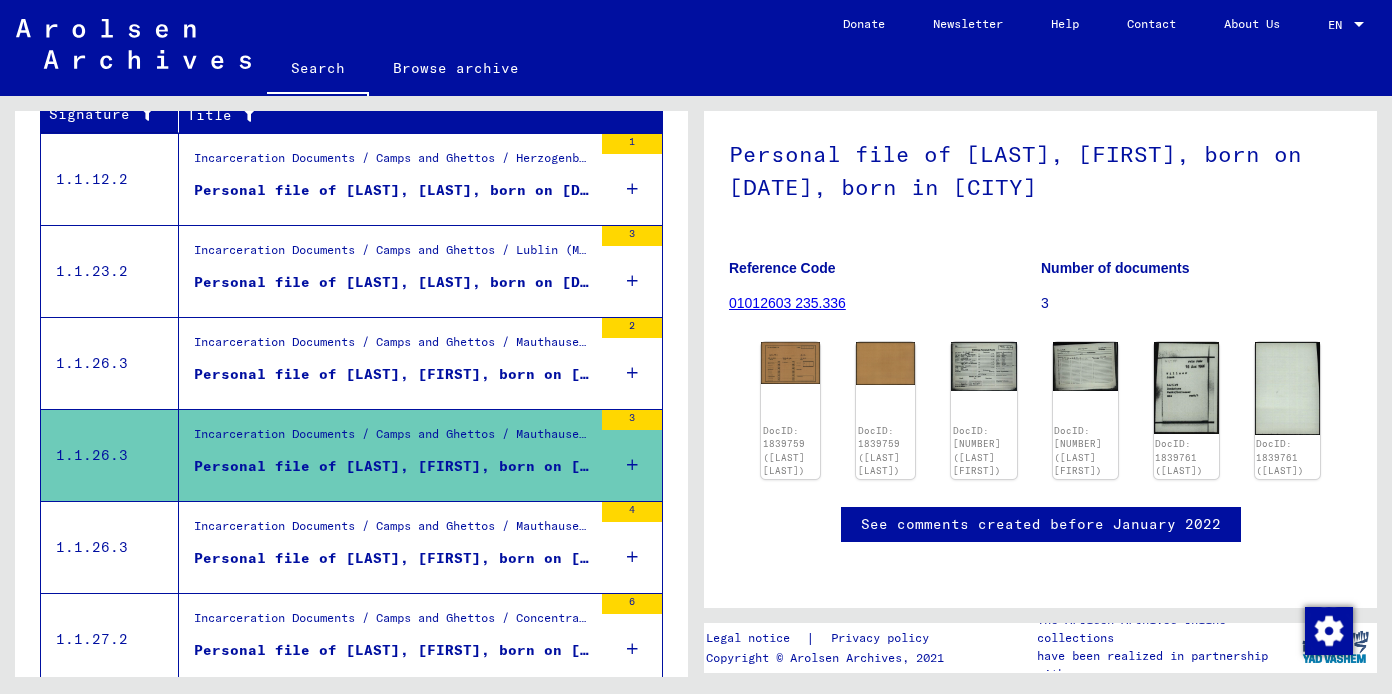 click on "3" at bounding box center [632, 420] 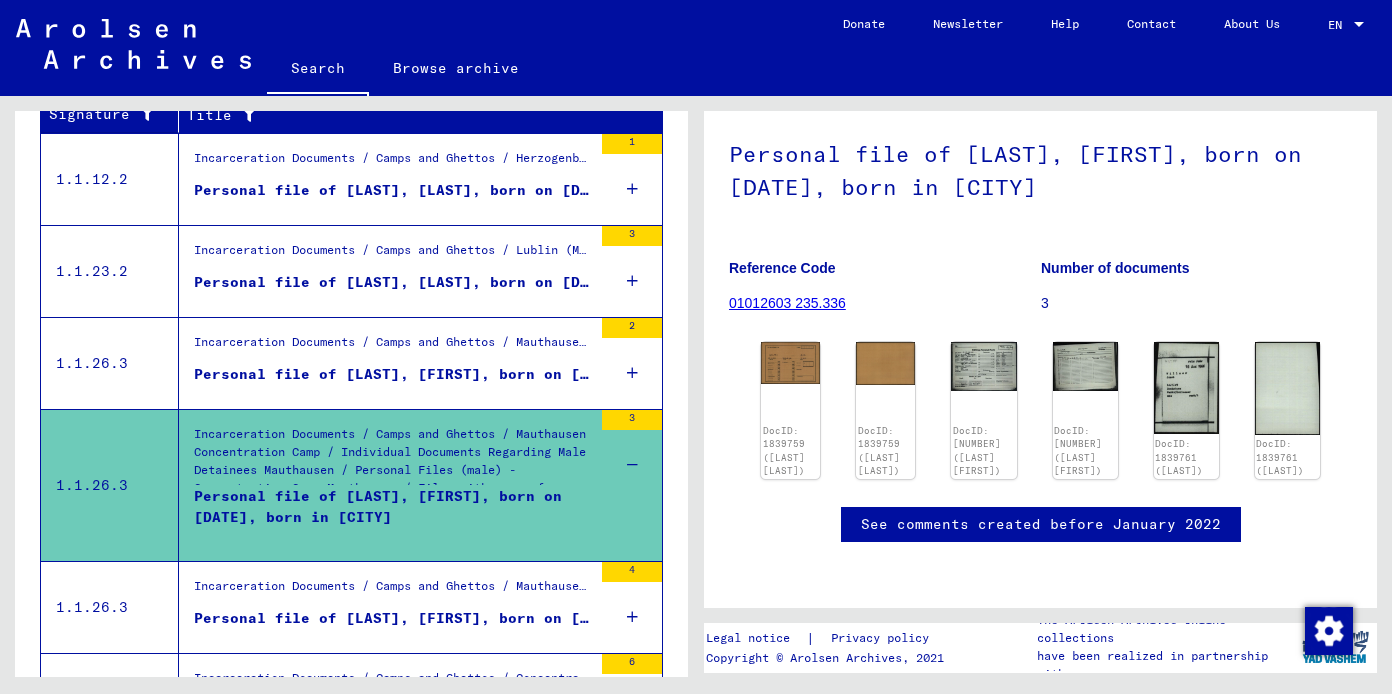 scroll, scrollTop: 244, scrollLeft: 0, axis: vertical 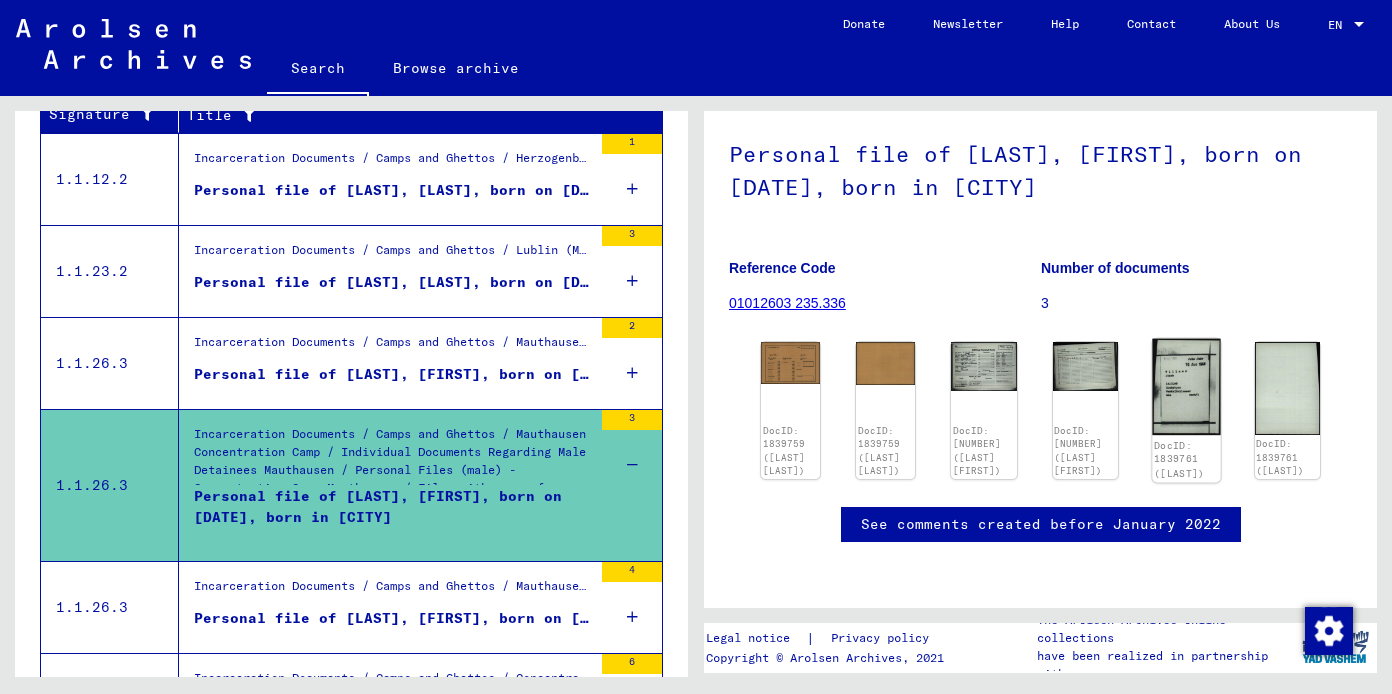 click 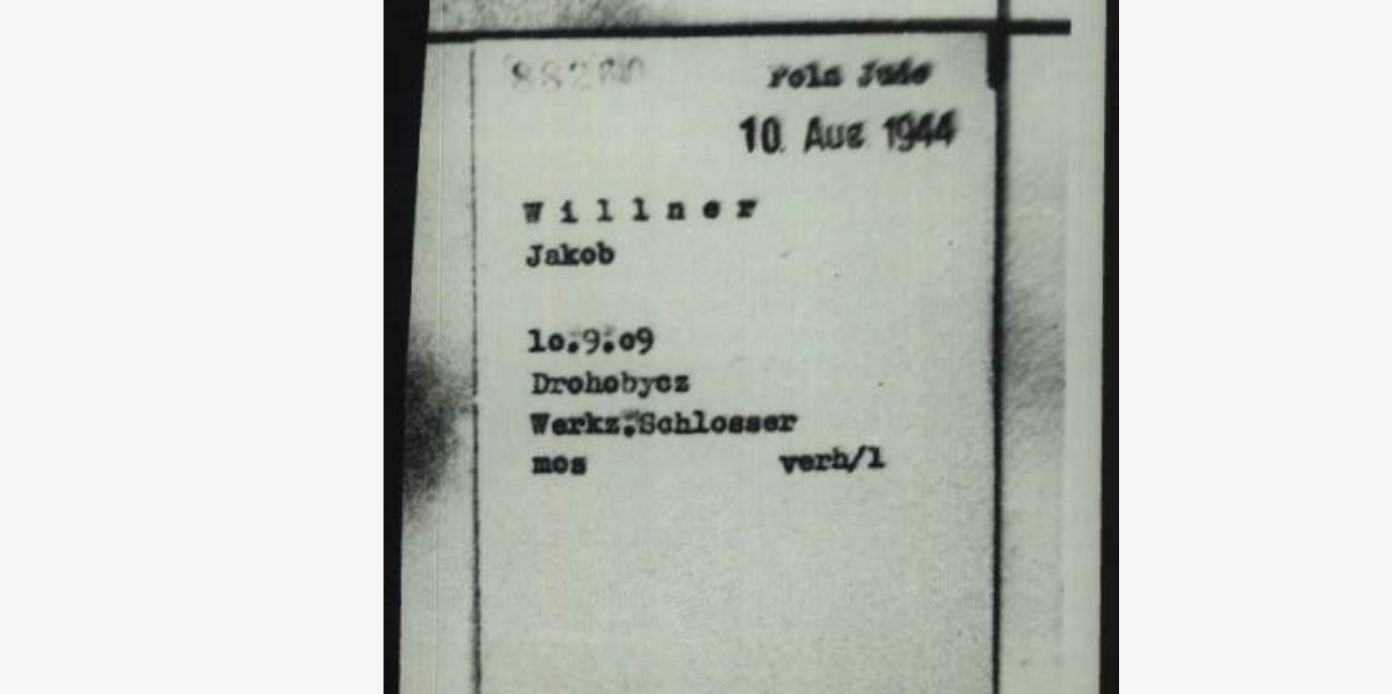 type 